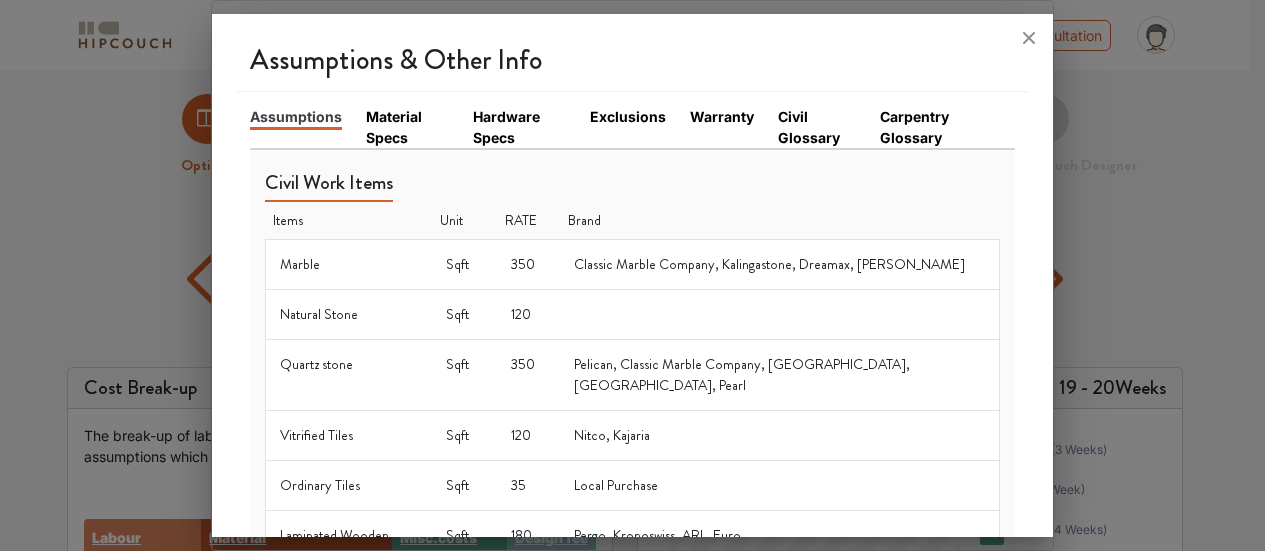 scroll, scrollTop: 200, scrollLeft: 0, axis: vertical 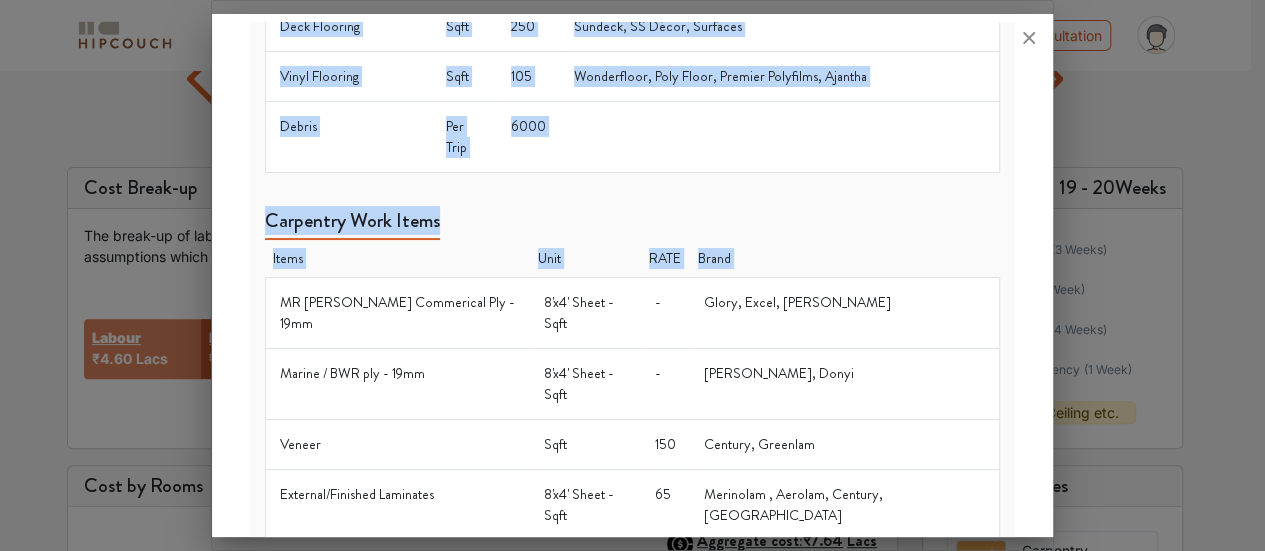 click on "MR [PERSON_NAME] Commerical Ply - 19mm" at bounding box center (397, 313) 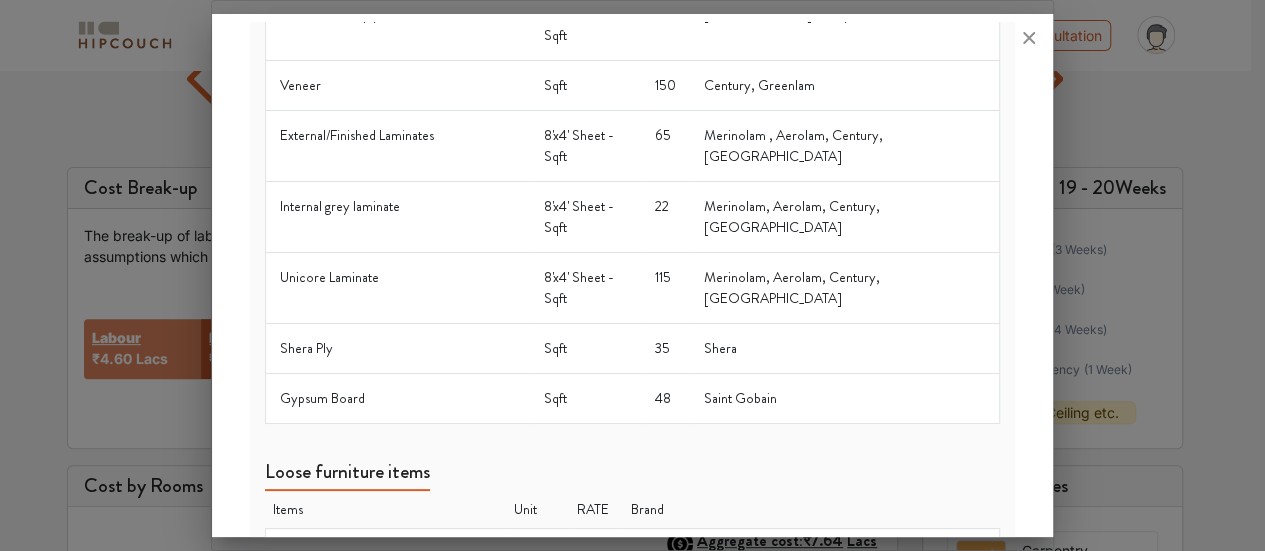 scroll, scrollTop: 1151, scrollLeft: 0, axis: vertical 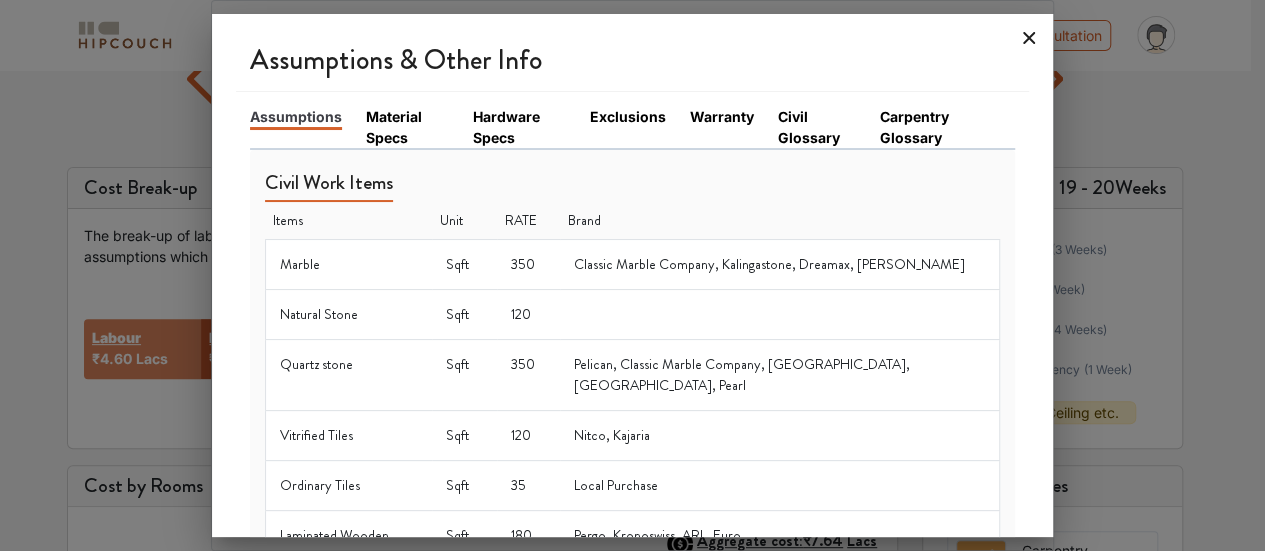 click 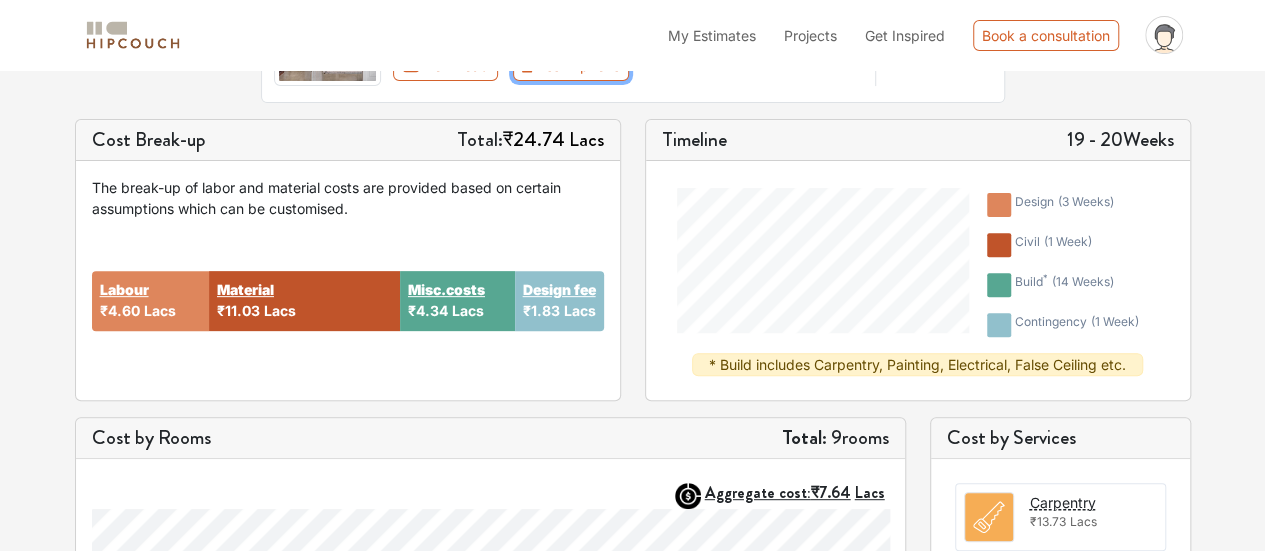 scroll, scrollTop: 328, scrollLeft: 0, axis: vertical 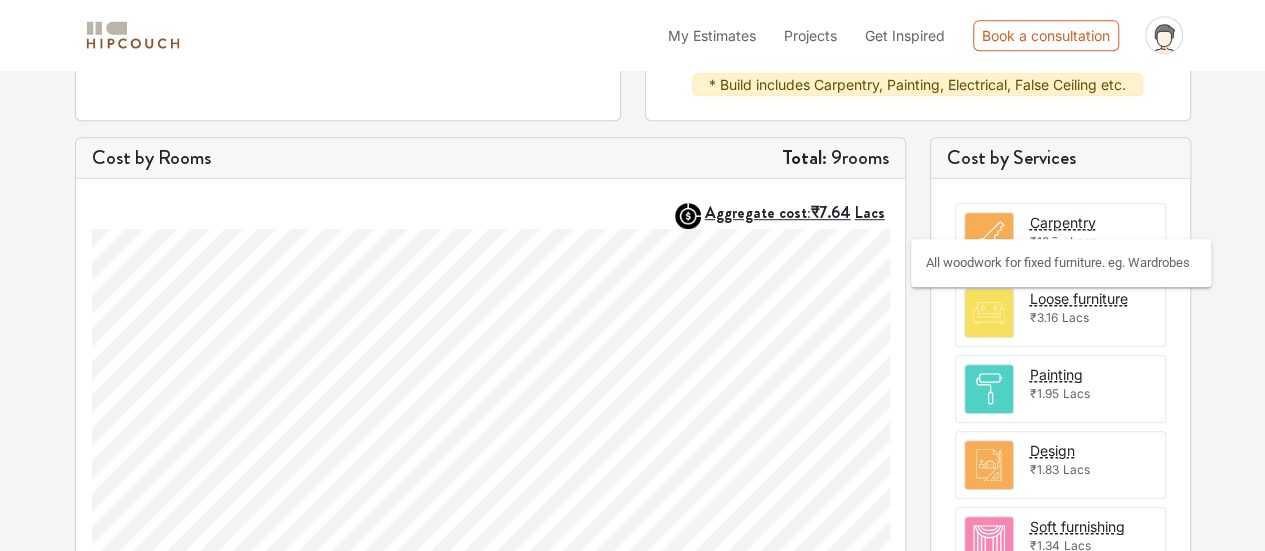 drag, startPoint x: 1054, startPoint y: 222, endPoint x: 1072, endPoint y: 219, distance: 18.248287 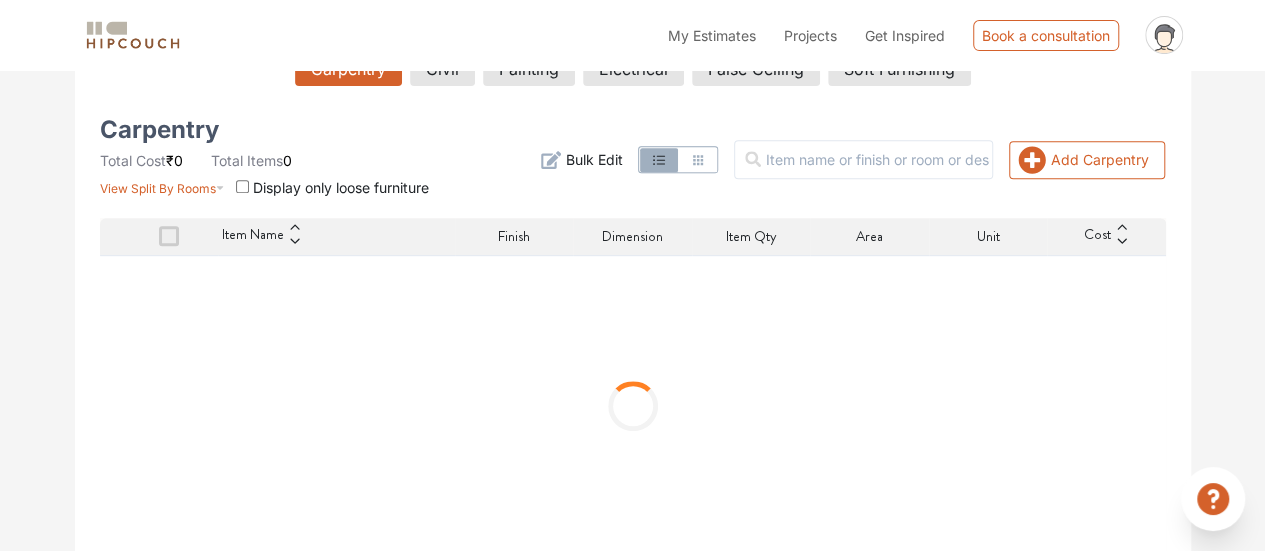 scroll, scrollTop: 400, scrollLeft: 0, axis: vertical 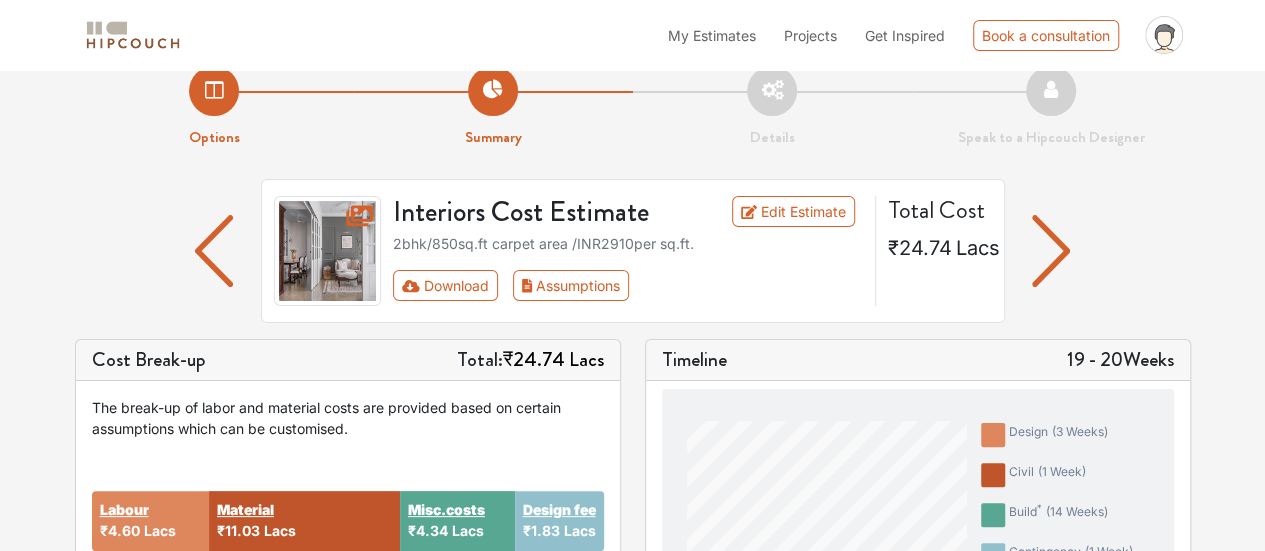 click at bounding box center [214, 251] 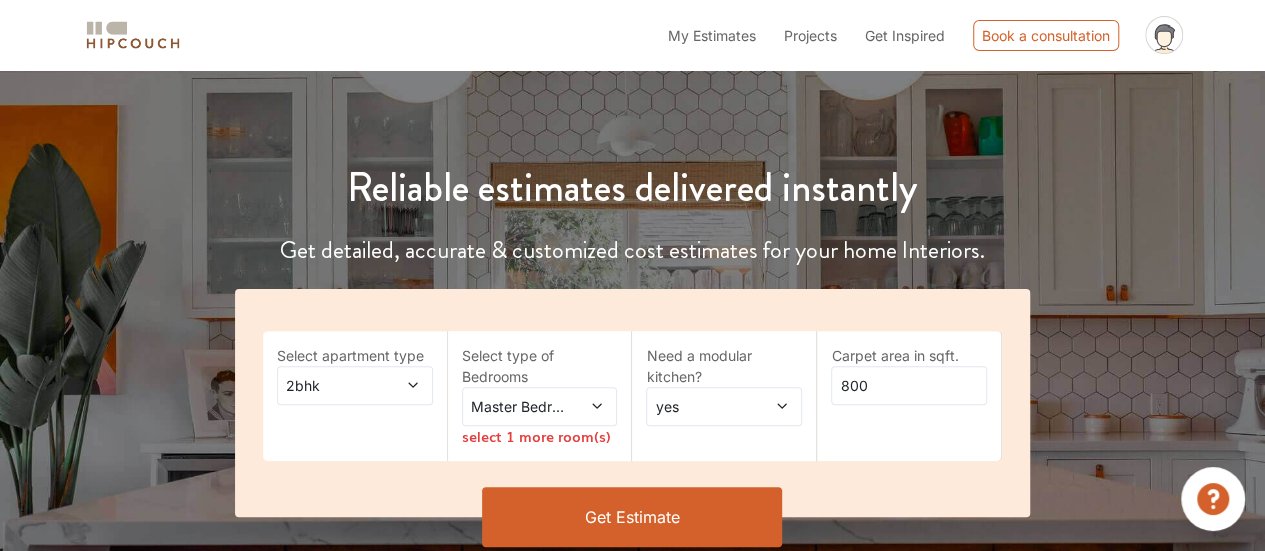 scroll, scrollTop: 128, scrollLeft: 0, axis: vertical 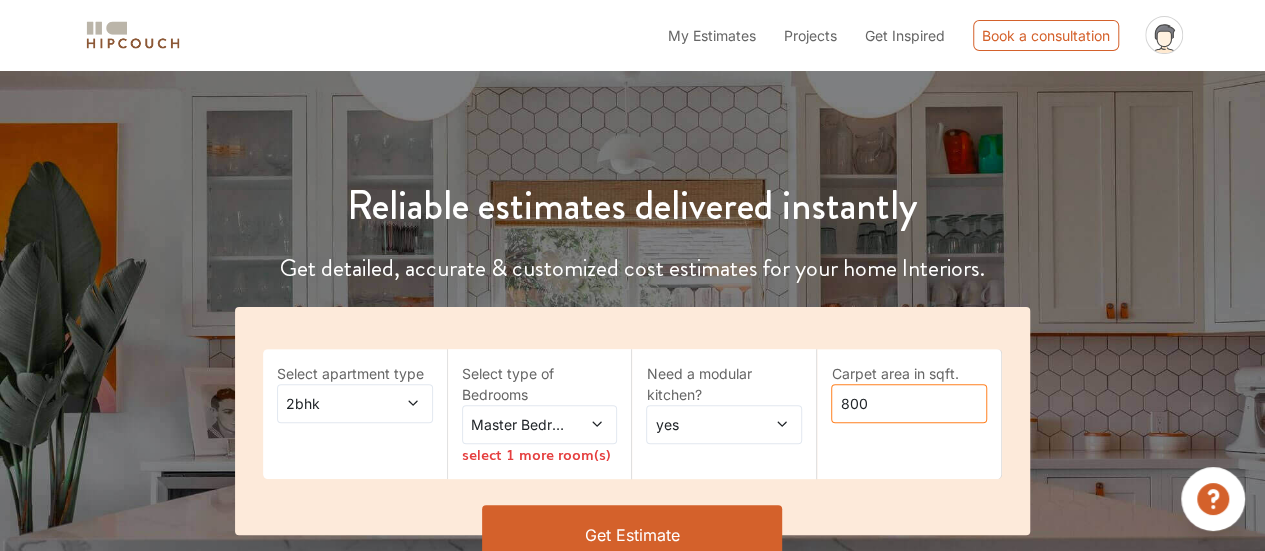click on "800" at bounding box center (909, 403) 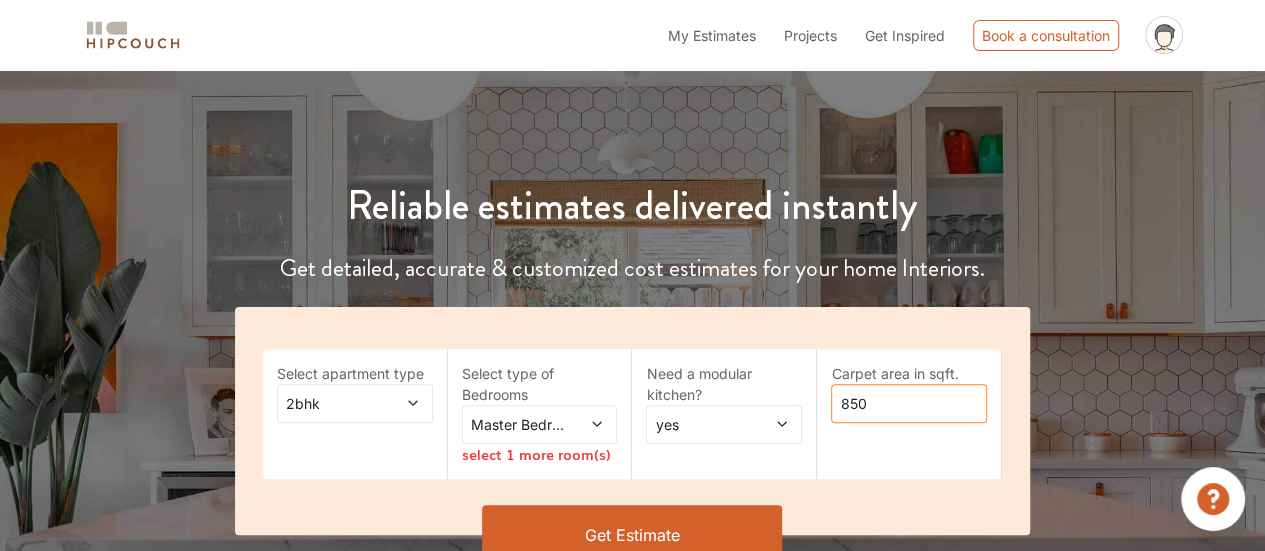 type on "850" 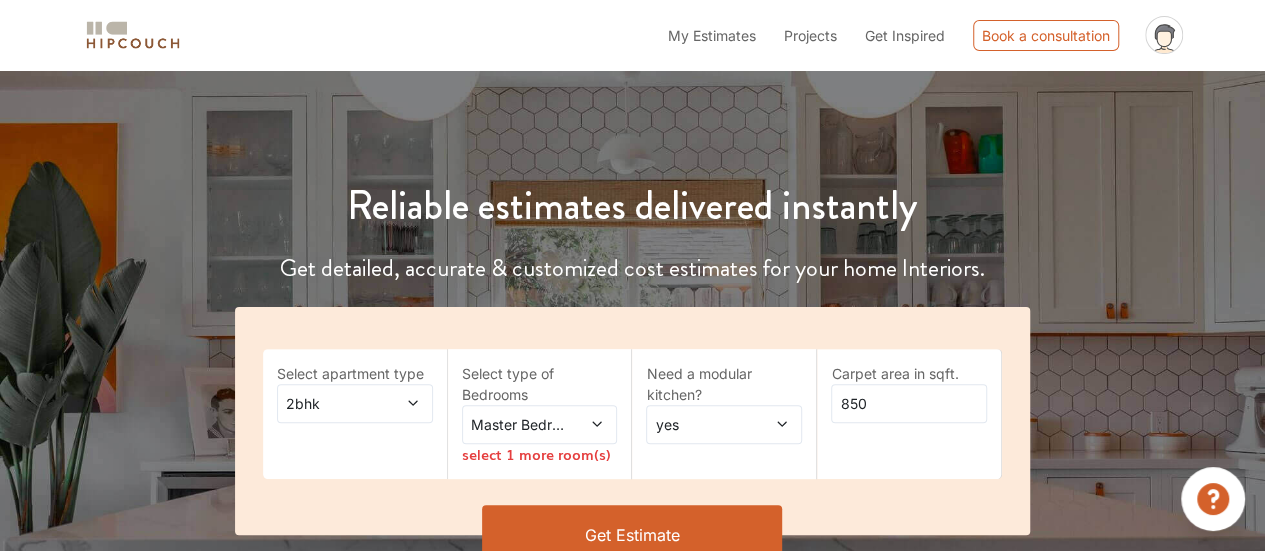 click 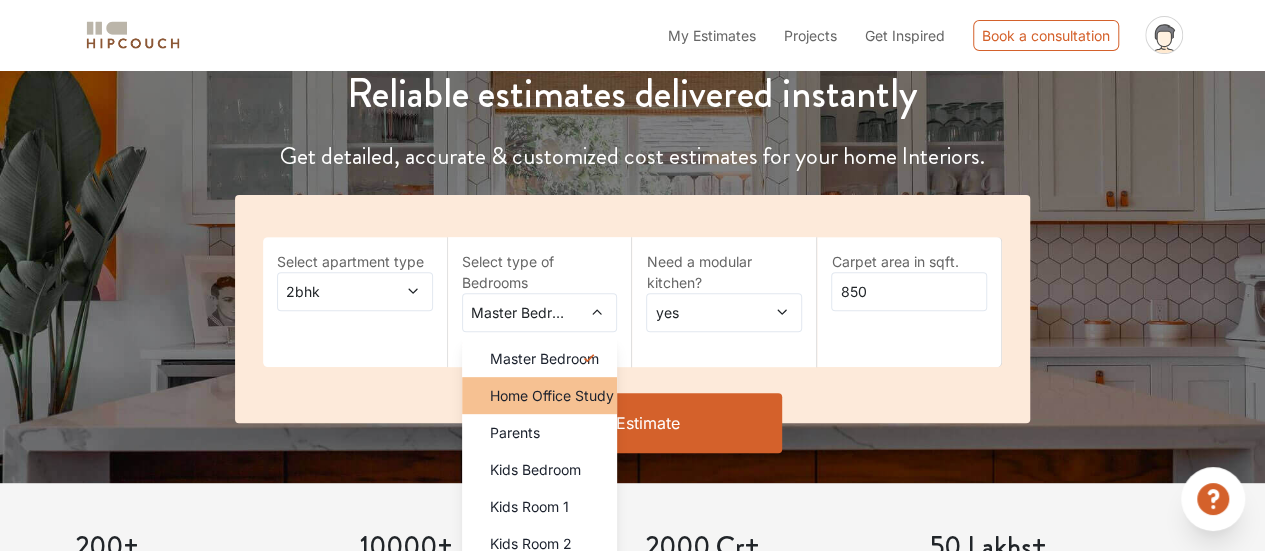 scroll, scrollTop: 328, scrollLeft: 0, axis: vertical 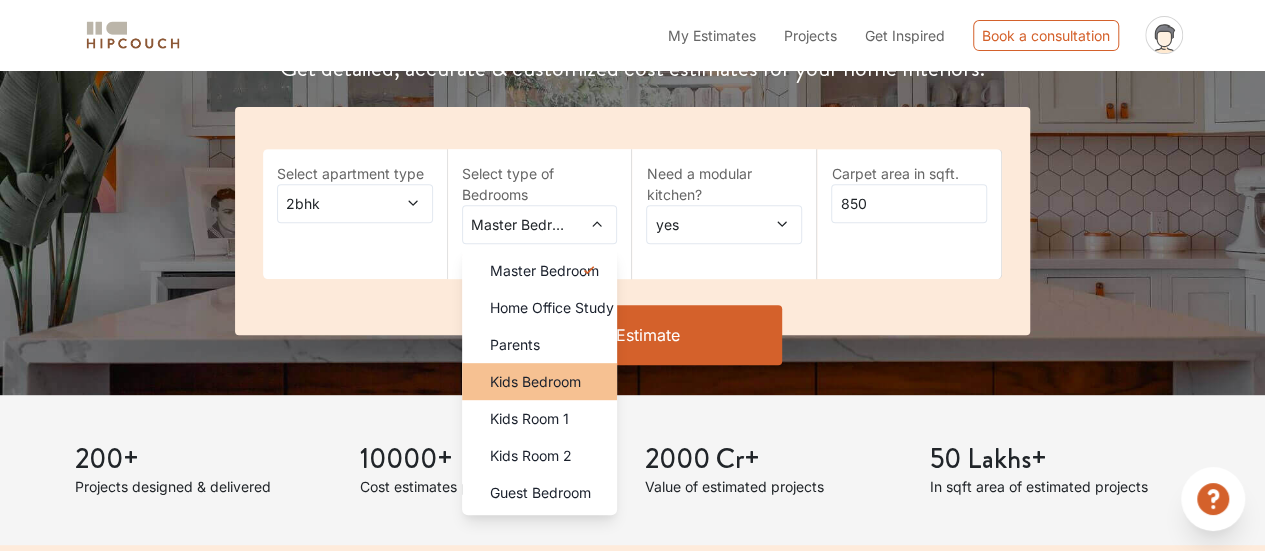 click on "Kids Bedroom" at bounding box center (535, 381) 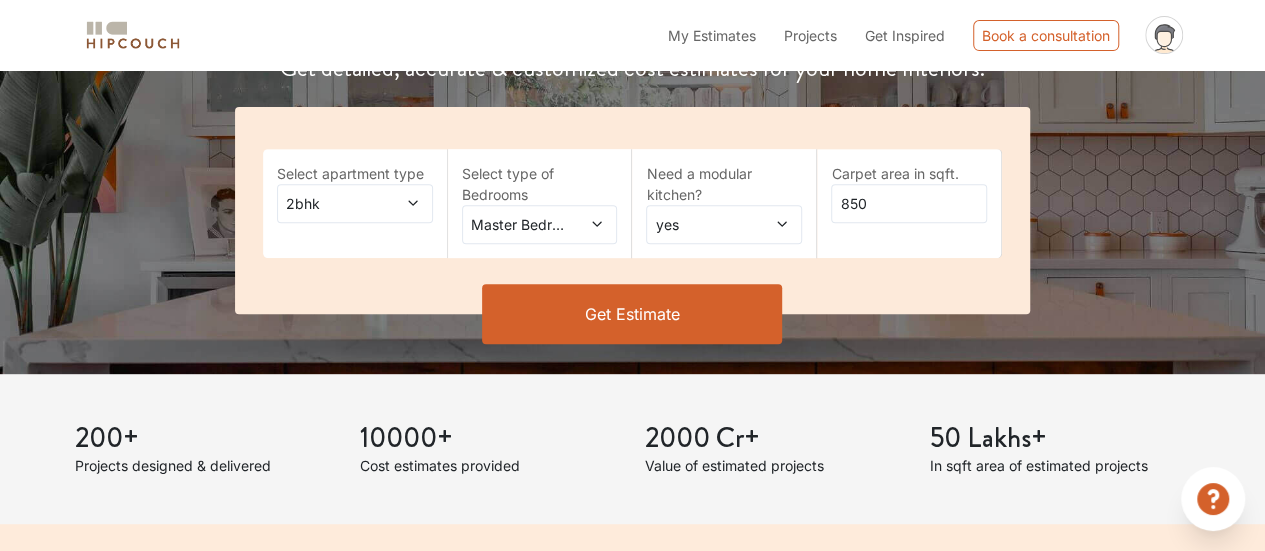 click on "Get Estimate" at bounding box center (632, 314) 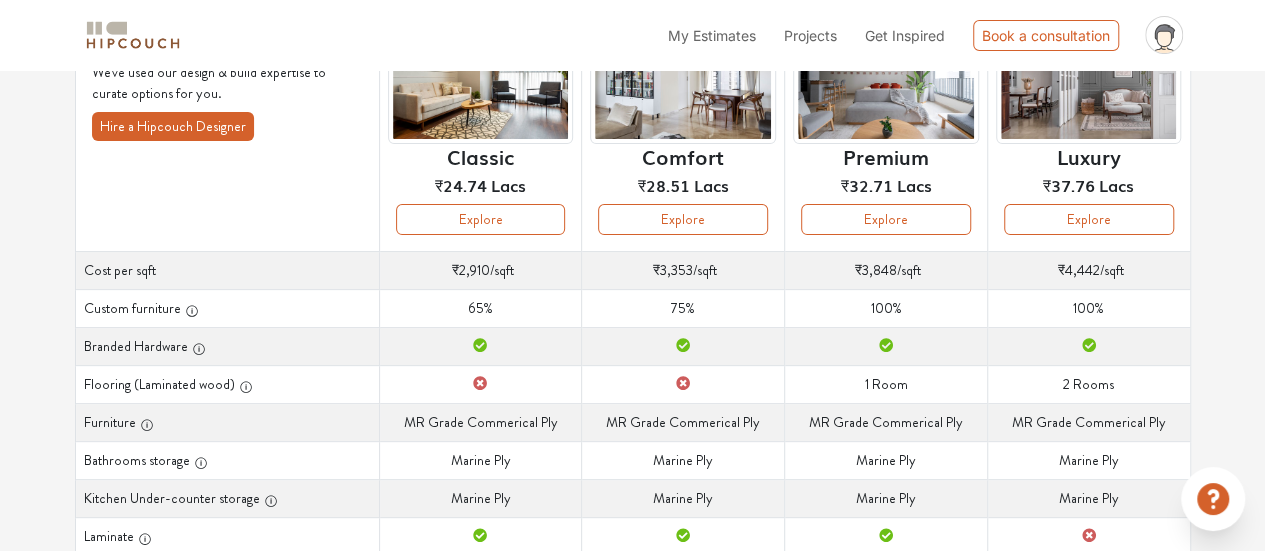 scroll, scrollTop: 200, scrollLeft: 0, axis: vertical 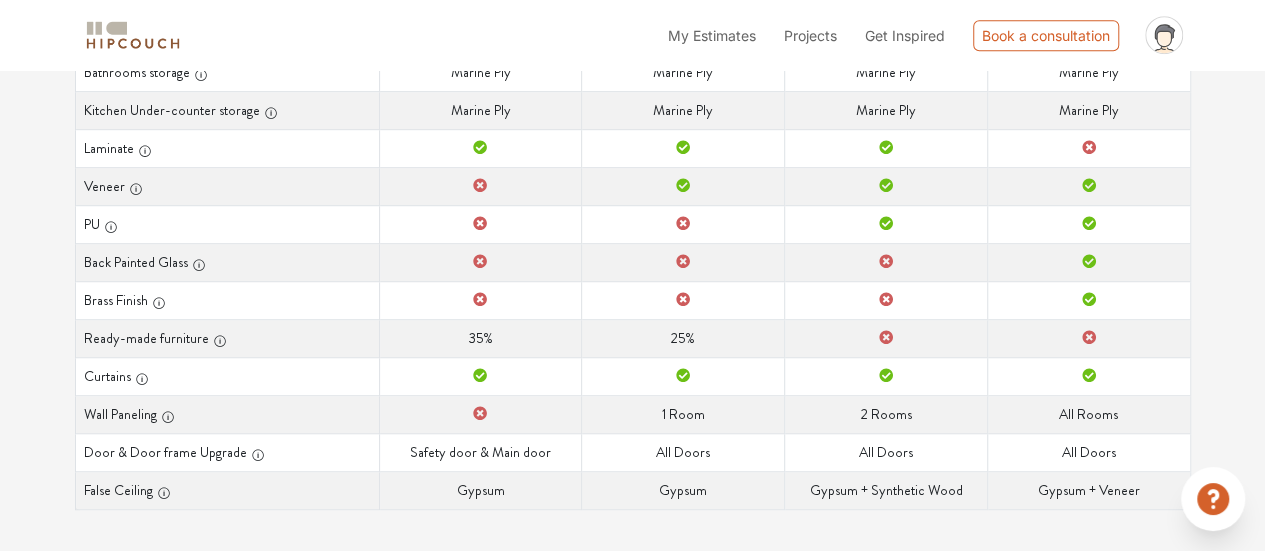 drag, startPoint x: 420, startPoint y: 153, endPoint x: 1150, endPoint y: 565, distance: 838.23865 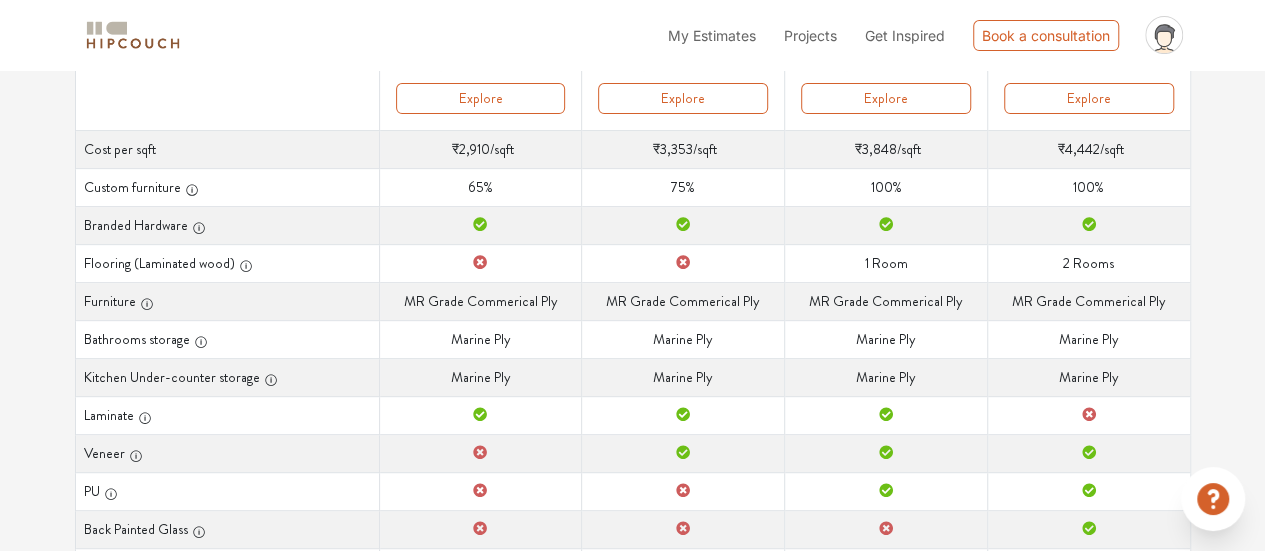 scroll, scrollTop: 87, scrollLeft: 0, axis: vertical 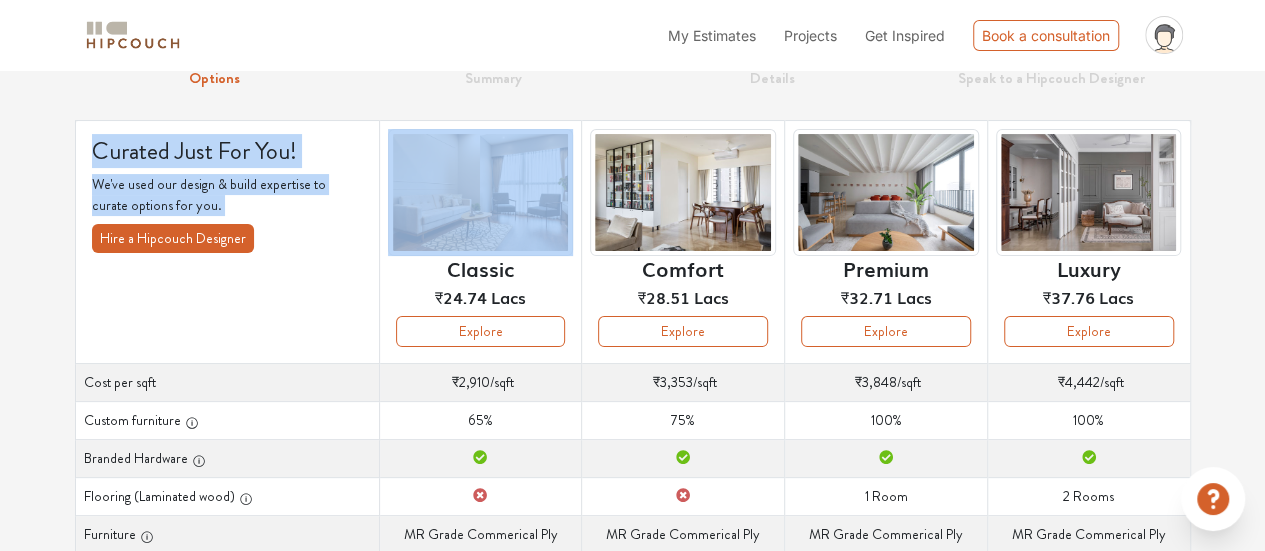 click on "Options Summary Details Speak to a Hipcouch Designer Curated Just For You! We've used our design & build expertise to curate options for you. Hire a Hipcouch Designer Curated Just For You! We've used our design & build expertise to curate options for you. Hire a Hipcouch Designer Classic ₹24.74 Lacs  Explore Comfort ₹28.51 Lacs  Explore Premium ₹32.71 Lacs  Explore Luxury ₹37.76 Lacs  Explore Cost per sqft Cost per sqft ₹2,910 /sqft Cost per sqft ₹3,353 /sqft Cost per sqft ₹3,848 /sqft Cost per sqft ₹4,442 /sqft Custom furniture Custom furniture 65% Custom furniture 75% Custom furniture 100% Custom furniture 100% Branded Hardware Branded Hardware Branded Hardware Branded Hardware Branded Hardware Flooring (Laminated wood) Flooring (Laminated wood) Flooring (Laminated wood) Flooring (Laminated wood) 1 Room Flooring (Laminated wood) 2 Rooms Furniture Furniture MR Grade Commerical Ply Furniture MR Grade Commerical Ply Furniture MR Grade Commerical Ply Furniture MR Grade Commerical Ply Marine Ply" at bounding box center [632, 520] 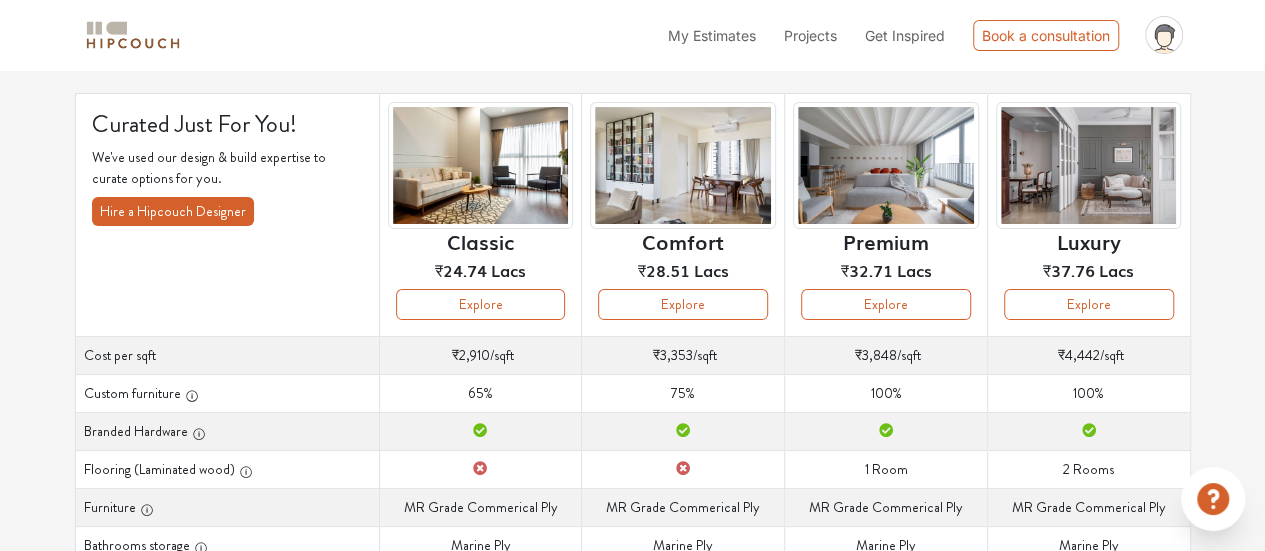 scroll, scrollTop: 87, scrollLeft: 0, axis: vertical 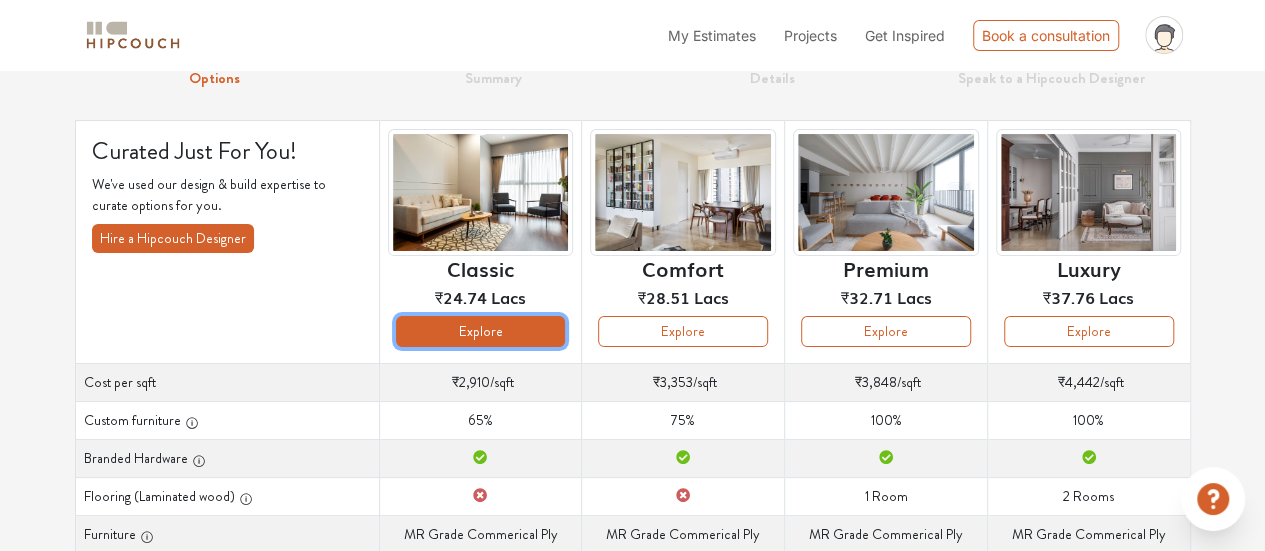 click on "Explore" at bounding box center (481, 331) 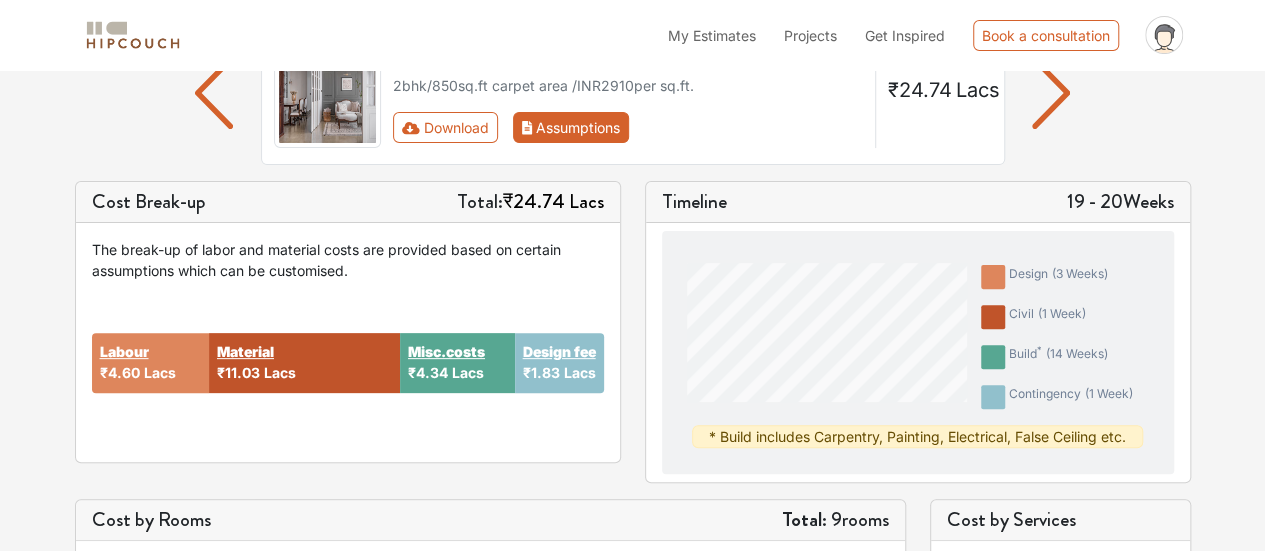 scroll, scrollTop: 87, scrollLeft: 0, axis: vertical 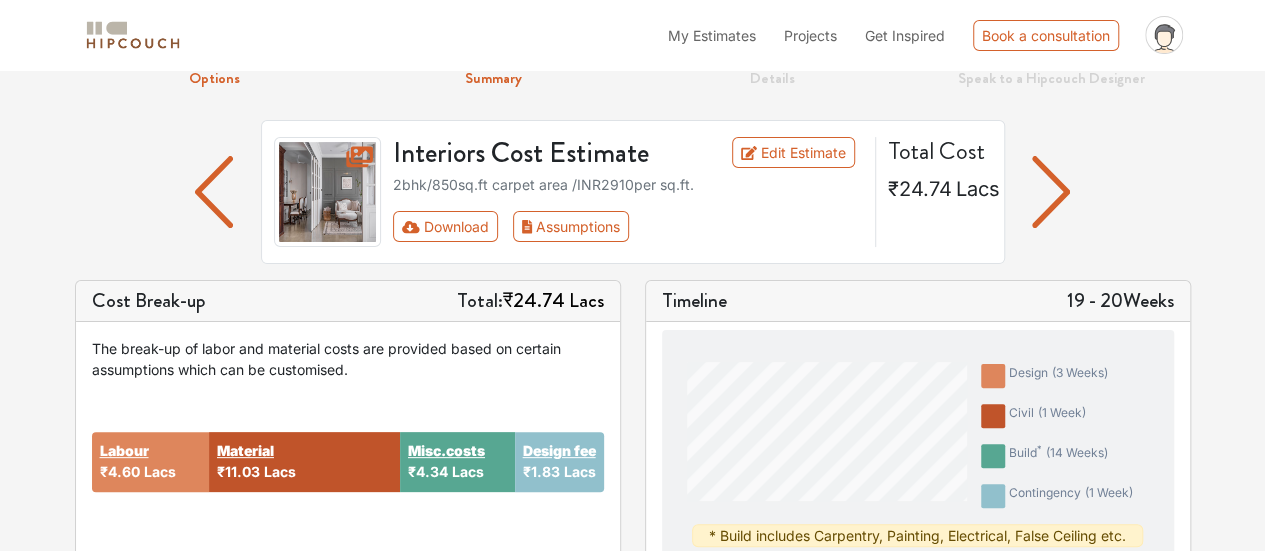 drag, startPoint x: 687, startPoint y: 186, endPoint x: 390, endPoint y: 182, distance: 297.02695 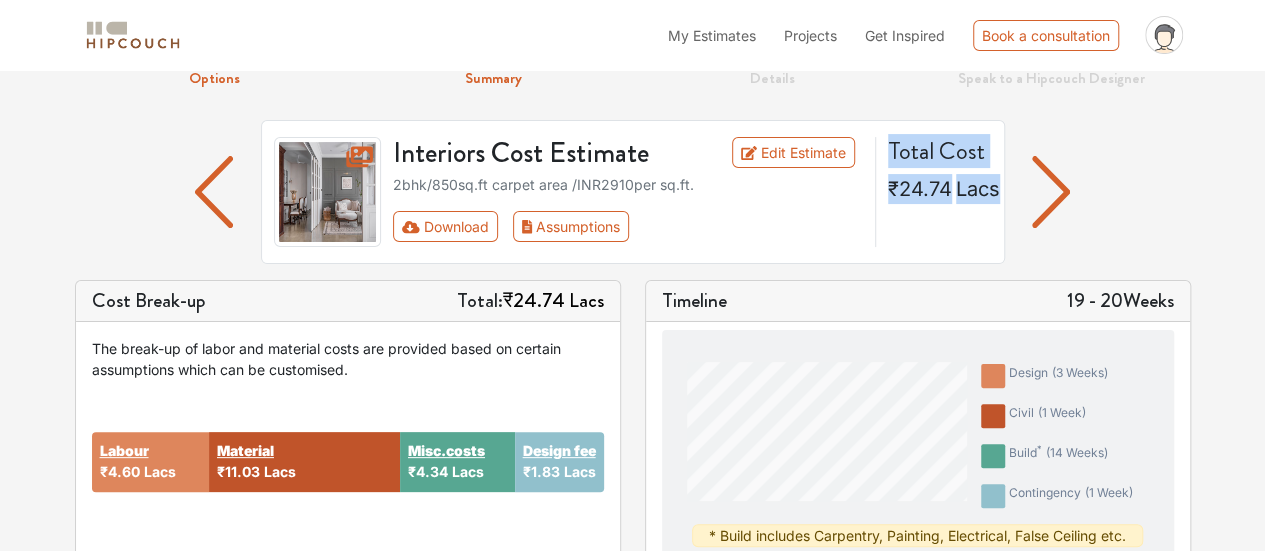 drag, startPoint x: 885, startPoint y: 188, endPoint x: 994, endPoint y: 200, distance: 109.65856 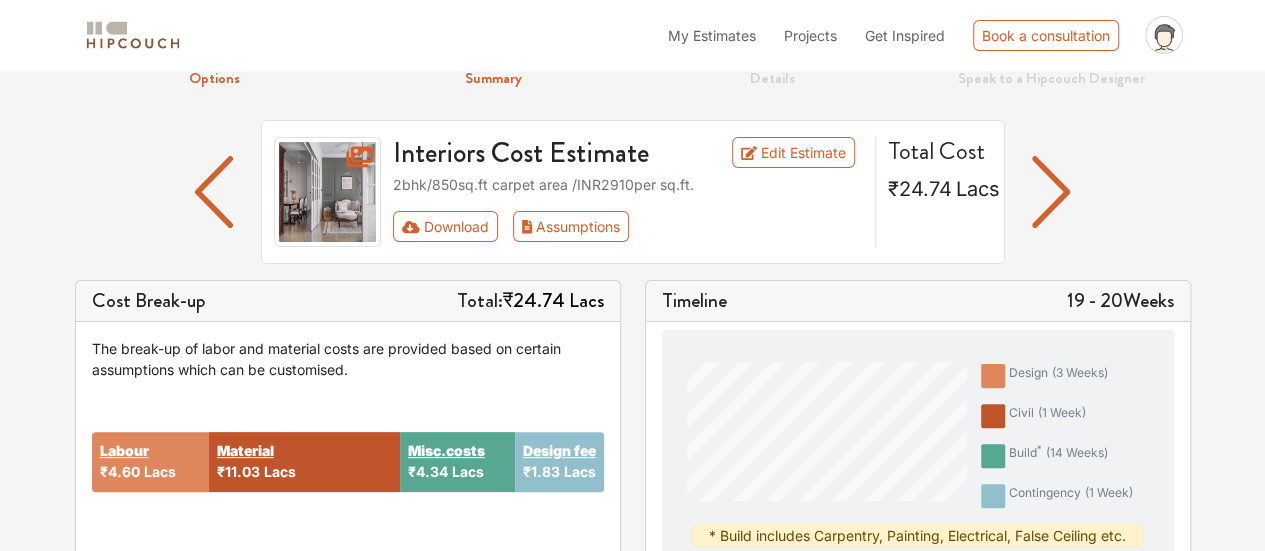 click on "Interiors Cost Estimate Edit Estimate 2bhk  /  850  sq.ft carpet area /INR  2910  per sq.ft. Download Assumptions Total Cost  ₹24.74 Lacs" at bounding box center (633, 192) 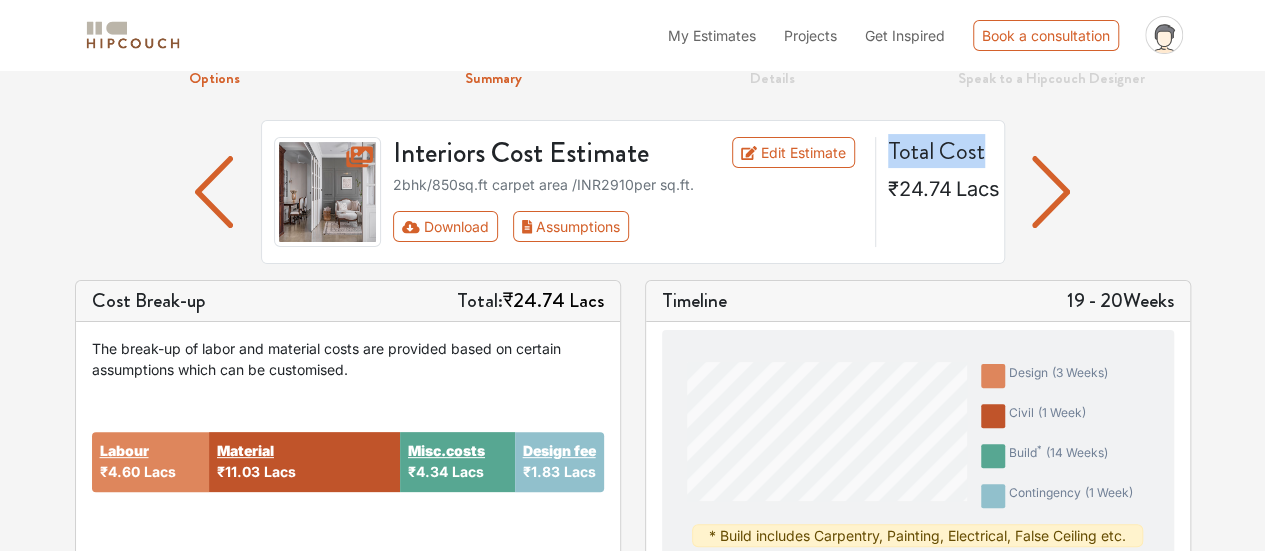 drag, startPoint x: 888, startPoint y: 160, endPoint x: 1002, endPoint y: 195, distance: 119.25183 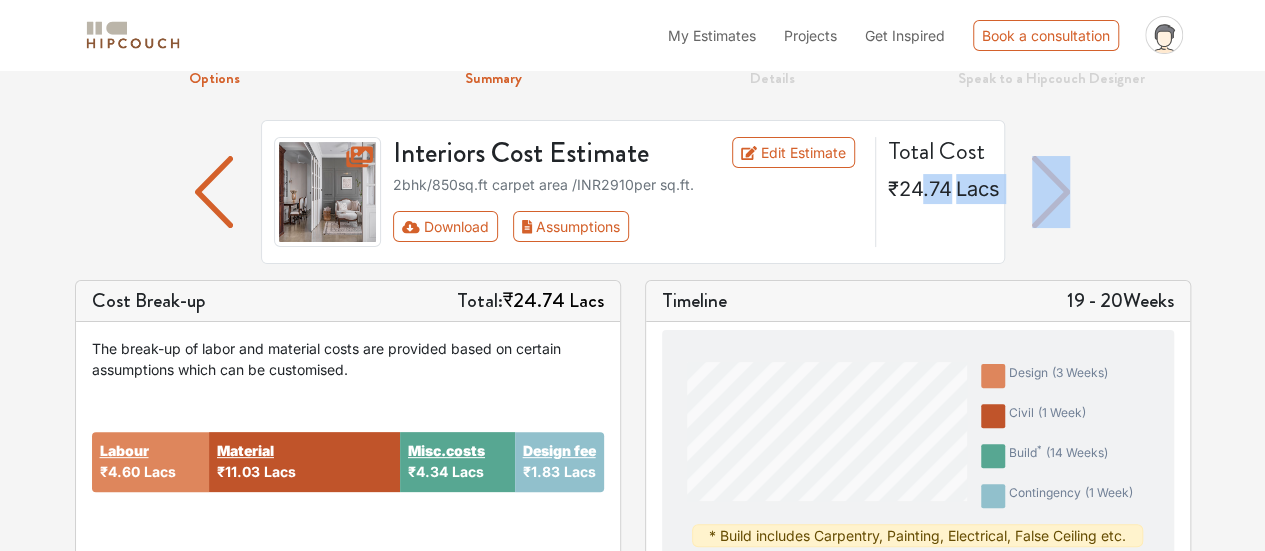 drag, startPoint x: 918, startPoint y: 190, endPoint x: 1005, endPoint y: 187, distance: 87.05171 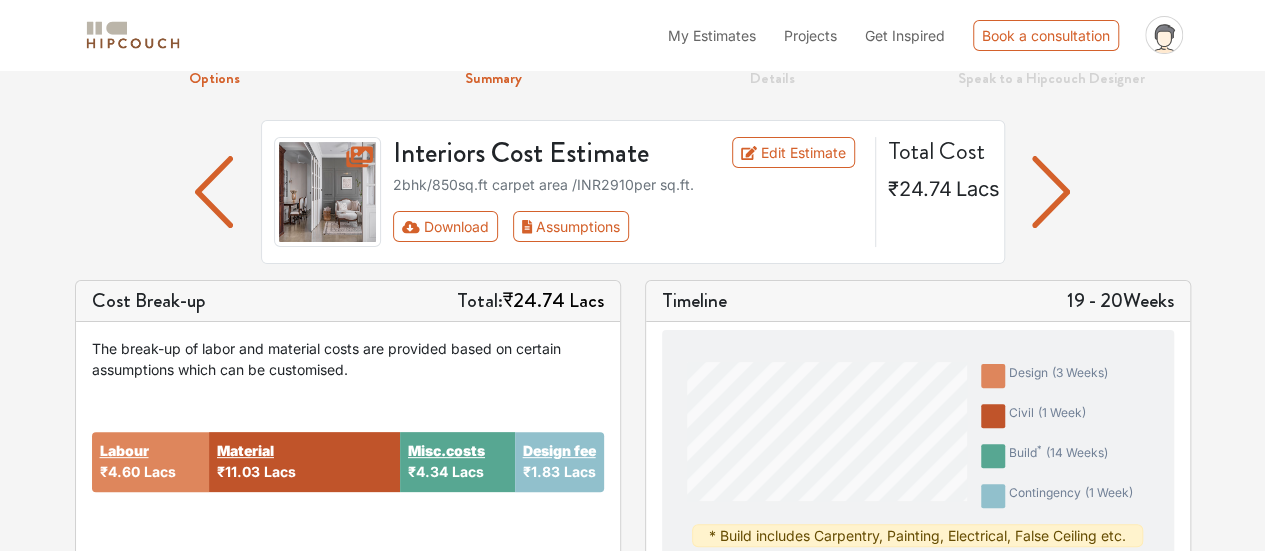 click on "Interiors Cost Estimate Edit Estimate 2bhk  /  850  sq.ft carpet area /INR  2910  per sq.ft. Download Assumptions Total Cost  ₹24.74 Lacs" at bounding box center (633, 192) 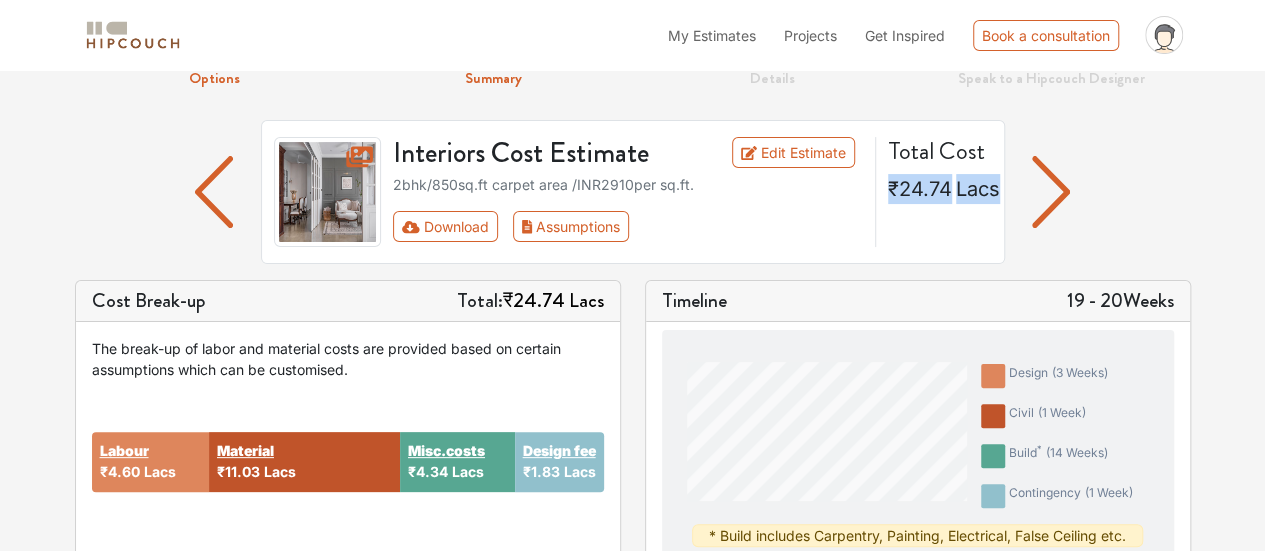 drag, startPoint x: 997, startPoint y: 187, endPoint x: 890, endPoint y: 200, distance: 107.78683 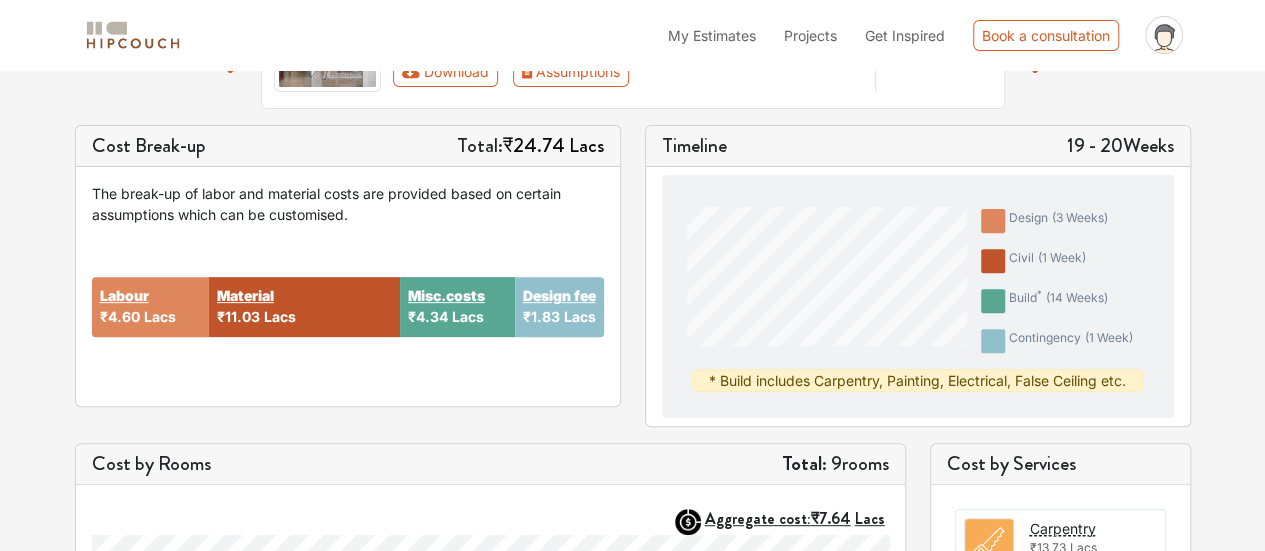 scroll, scrollTop: 287, scrollLeft: 0, axis: vertical 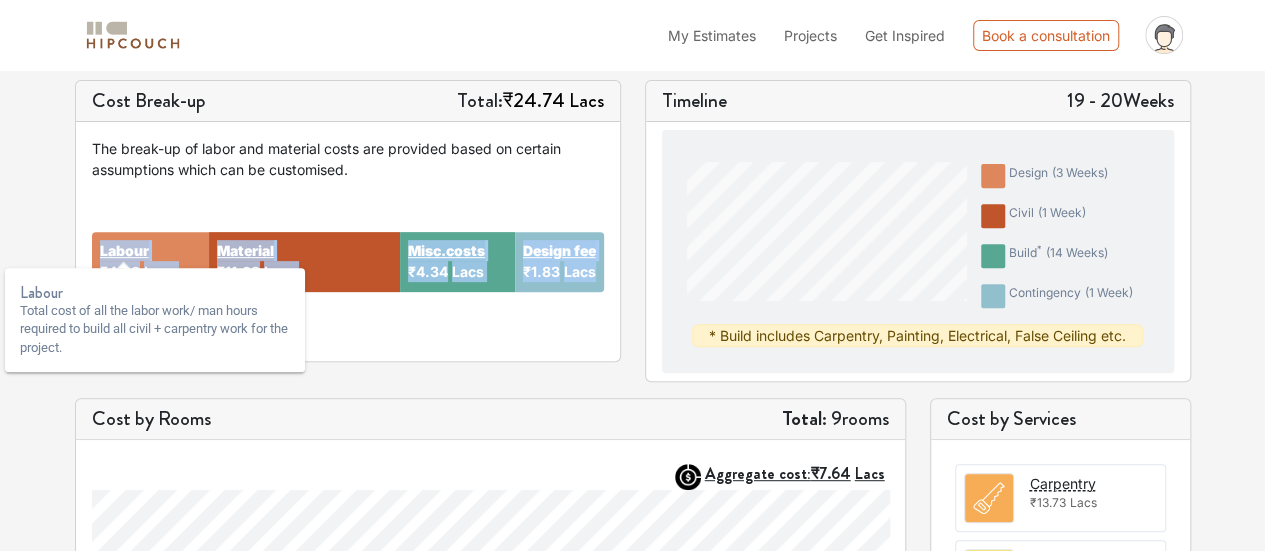 drag, startPoint x: 595, startPoint y: 284, endPoint x: 98, endPoint y: 247, distance: 498.37537 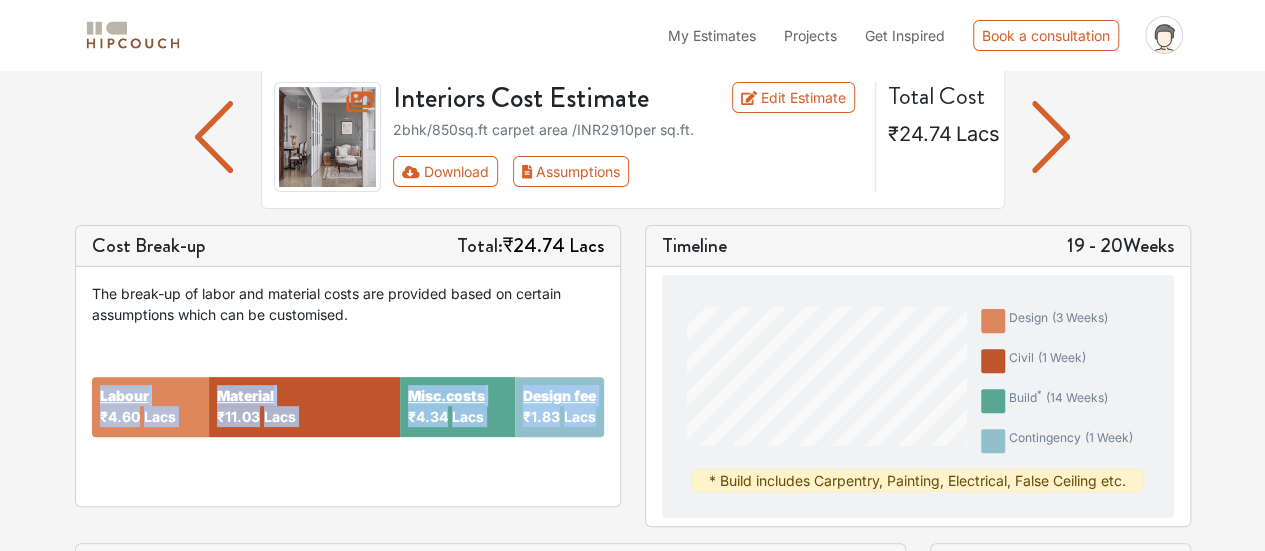 scroll, scrollTop: 187, scrollLeft: 0, axis: vertical 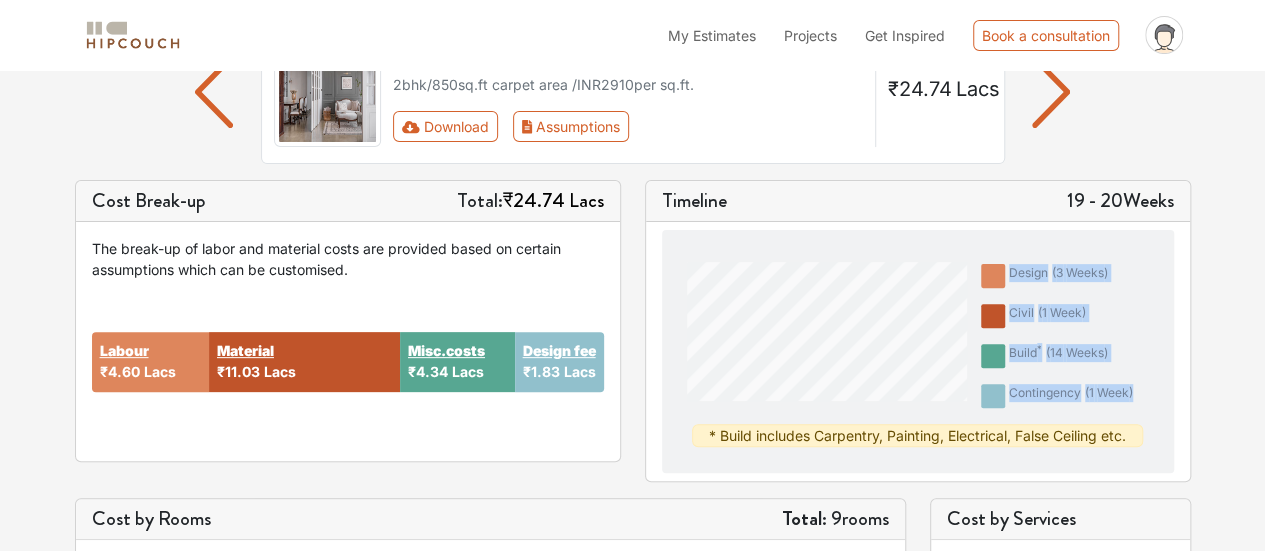 drag, startPoint x: 1007, startPoint y: 261, endPoint x: 1144, endPoint y: 391, distance: 188.86238 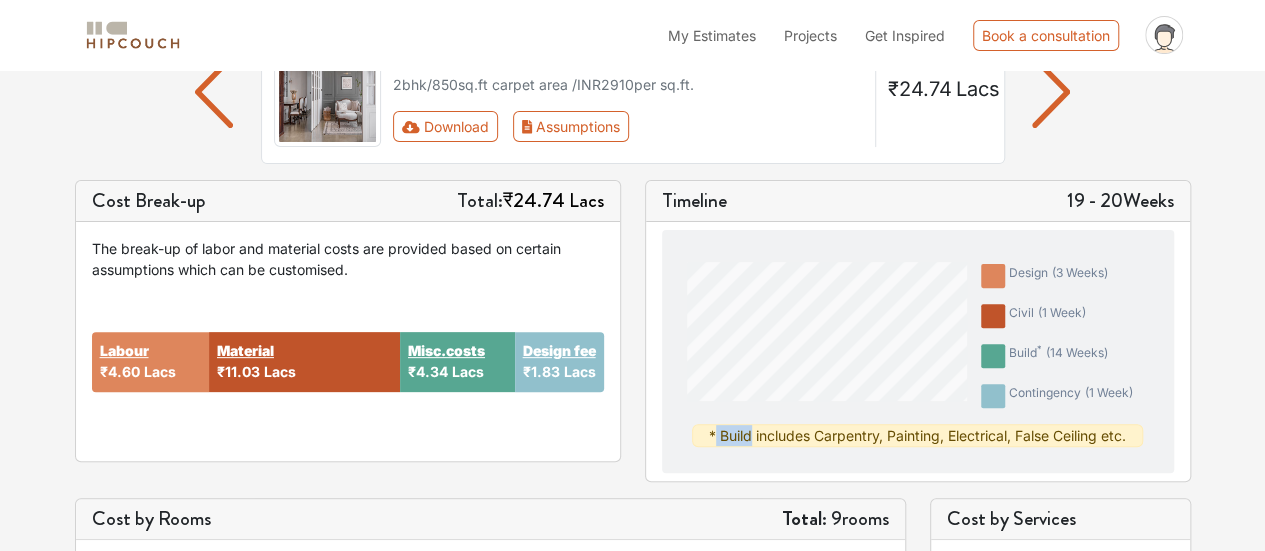 drag, startPoint x: 713, startPoint y: 429, endPoint x: 724, endPoint y: 423, distance: 12.529964 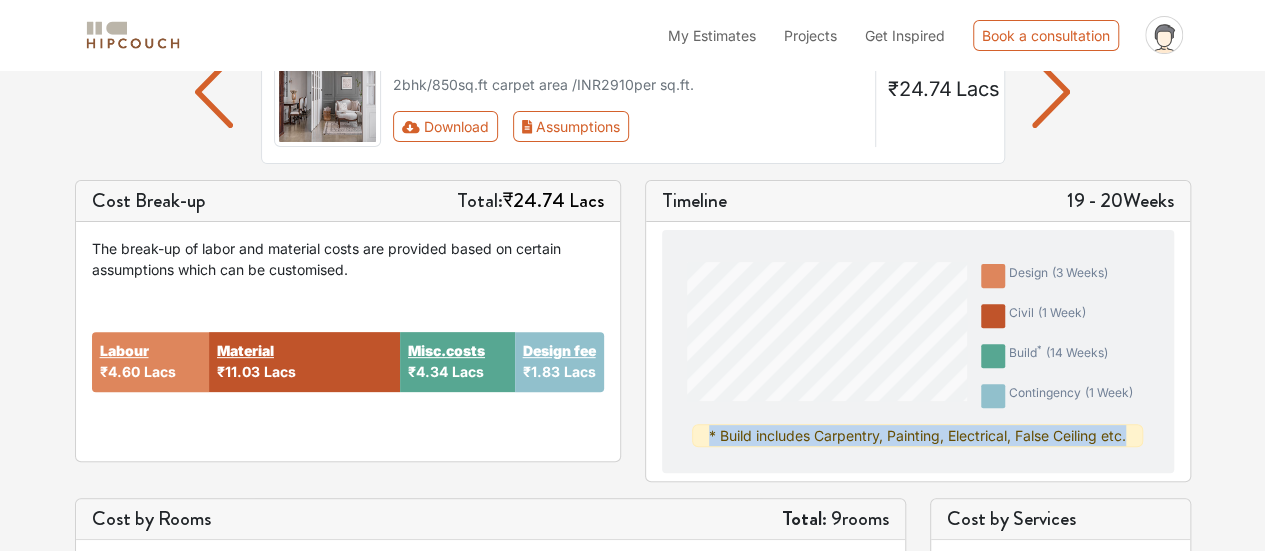 drag, startPoint x: 701, startPoint y: 438, endPoint x: 1132, endPoint y: 428, distance: 431.116 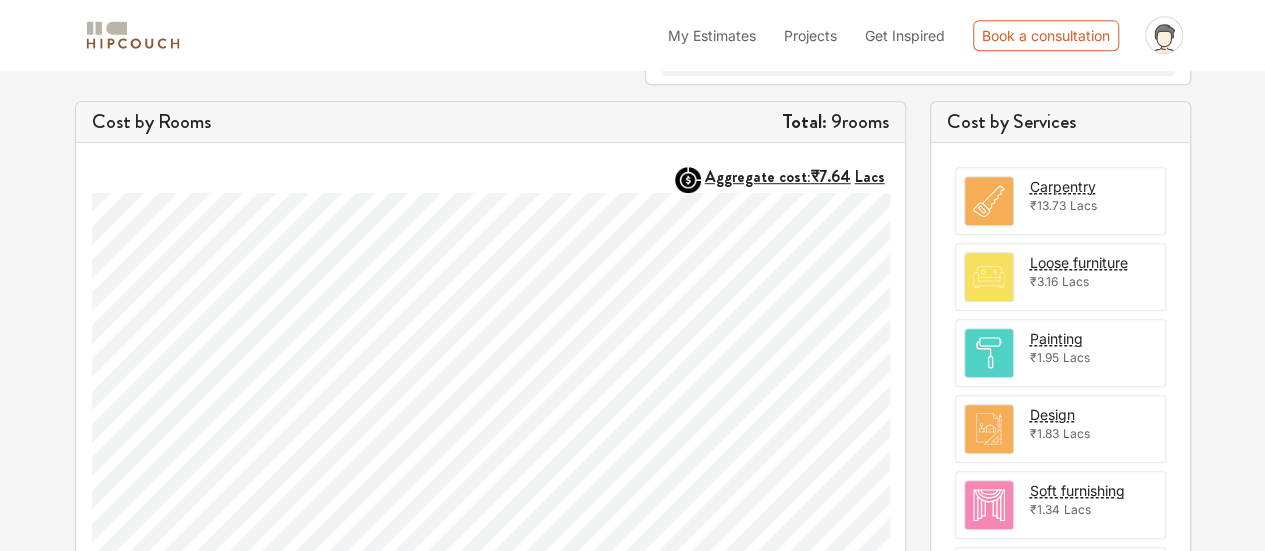 scroll, scrollTop: 587, scrollLeft: 0, axis: vertical 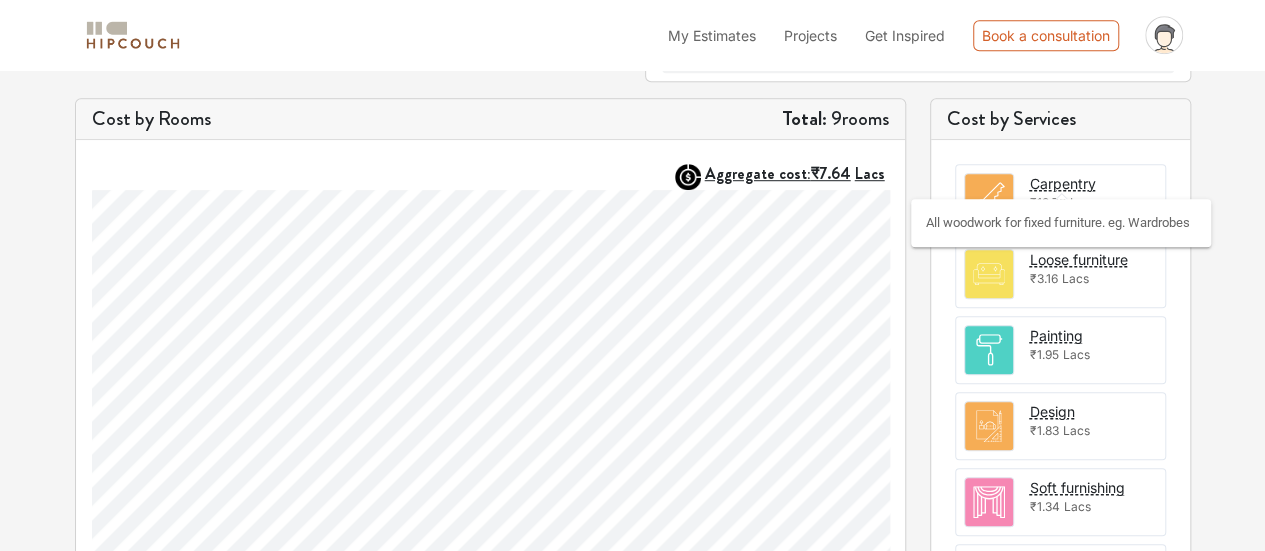 drag, startPoint x: 1076, startPoint y: 179, endPoint x: 1209, endPoint y: 278, distance: 165.80109 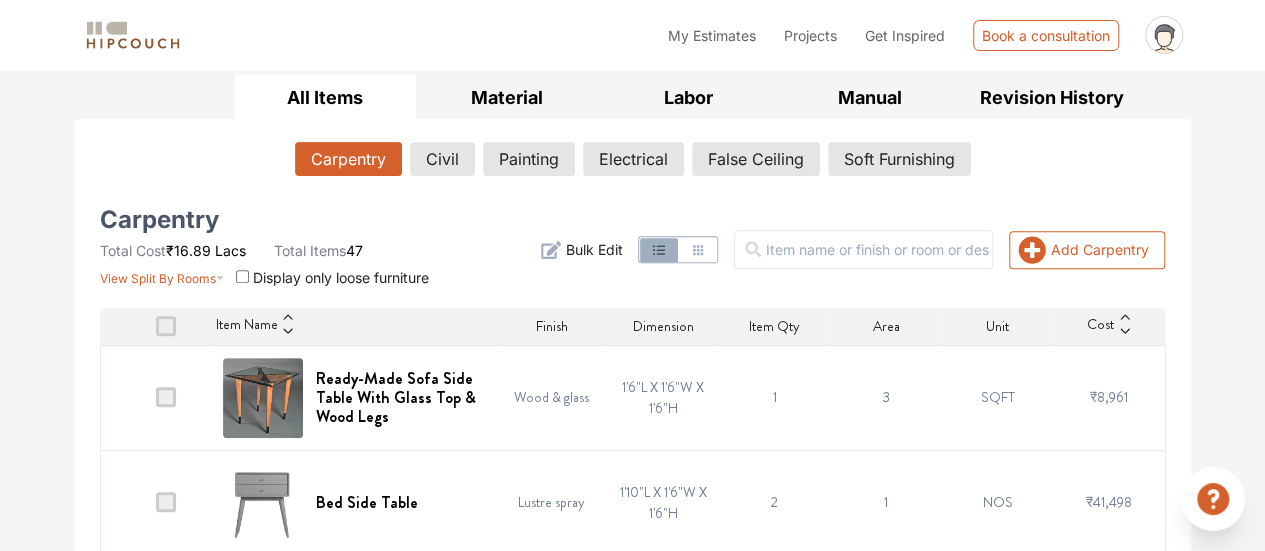 scroll, scrollTop: 287, scrollLeft: 0, axis: vertical 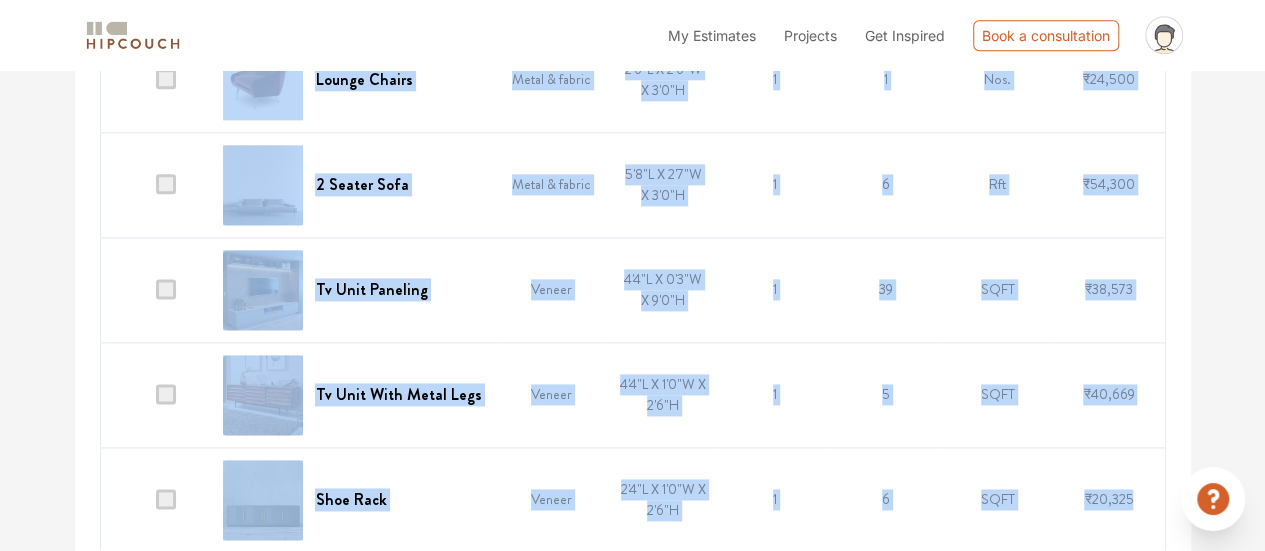 drag, startPoint x: 194, startPoint y: 297, endPoint x: 1142, endPoint y: 501, distance: 969.701 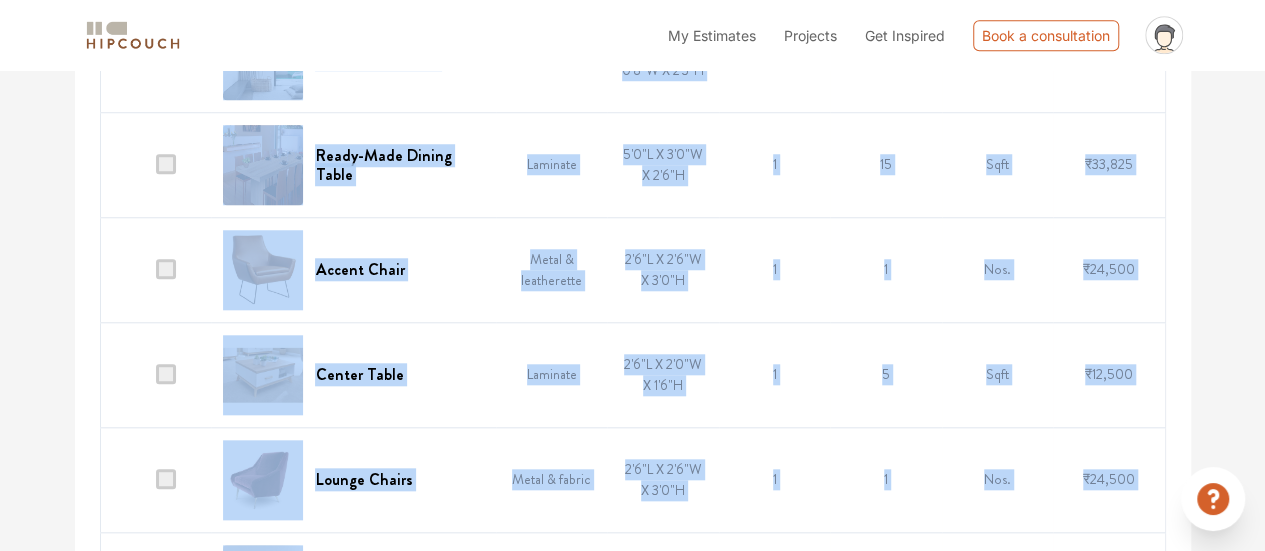 scroll, scrollTop: 5020, scrollLeft: 0, axis: vertical 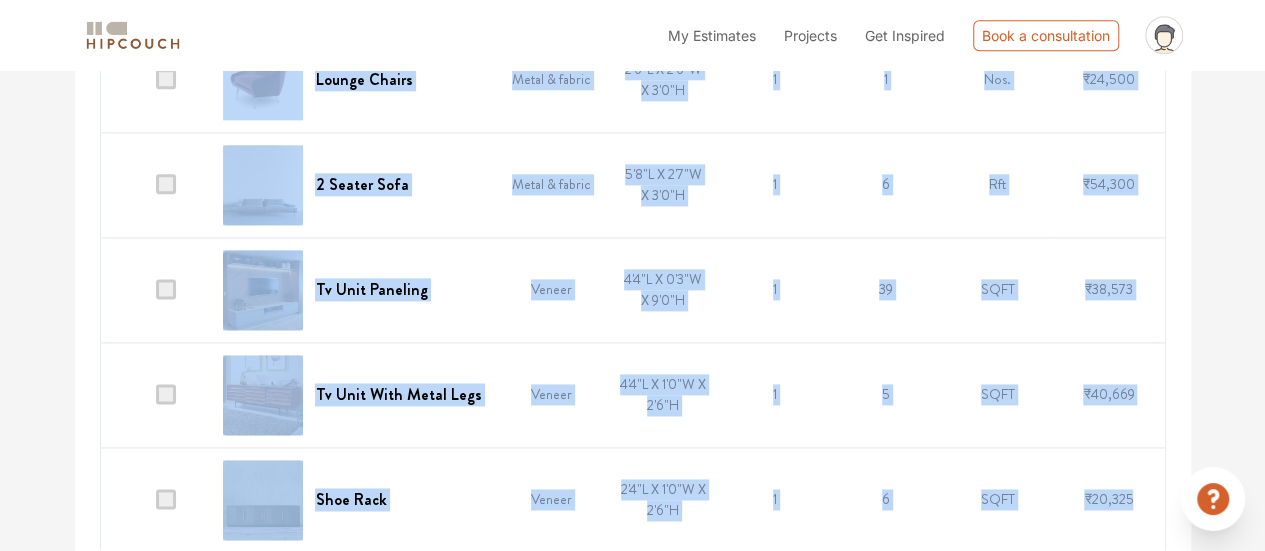 copy on "Lore Ipsu Dolors Ametconse Adip Eli Sedd Eius Temp Incid-Utla Etdo Magn Aliqu Enim Admin Ven & Quis Nost Exer & ullam 2'4"L N 8'2"A E 8'3"E 0 0 COMM ₹9,594 Con Duis Autei Inrepr volup 6'25"V E 7'7"C F 4'8"N 6 5 PAR ₹71,987 Exc Sint Occae Cupidata 5'8"N P 6'0"S C 8'5"Q 9 7 OFF ₹90,267 Dese Molli Animides 8'7"L P 2'2"U O 8'9"I 8 26 NATU ₹58,879 Errorv Acc Dolorem Laudant Totamrem 3'2"A E 4'8"I Q 7'9"A 4 09 ILLO ₹13,001 Inven-Veri Quasia Beata Vitae & dictae 0'7"N E 2'3"I Q 3'8"V 5 2 Asp. ₹39,947 Auto Fugi Conse Magnidol 8'6"E R 0'0"S N 3'0"N 9 0 Porr ₹88,807 Quisqua Dolo Ad Numquameiu Mod Temporai 3'37"M Q 6'3"E M 4'9"S 4 1 NOBI ₹68,869 Eligend Opti Cu Nihilimped Quo Placeatf 4'7"P A 5'0"R T 5'9"A 7 04 QUIB ₹81,631 Officii Debi Re Necessitat Sae Evenietv 9'7"R R 4'6"I E 9'9"H 8 21 TENE ₹92,240 Sapient Delectus Re Voluptatib Mai Aliasper 7'57"D A 5'4"R M 9'5"N 0 8 EXER ₹85,995 Ullamco Suscipit La Aliquidcom Con Quidmaxi 6'4"M M 9'7"H Q 8'5"R 6 8 FACI ₹61,922 Expedit Distinct Na Liberotemp Cum Solutano 8'5"E O..." 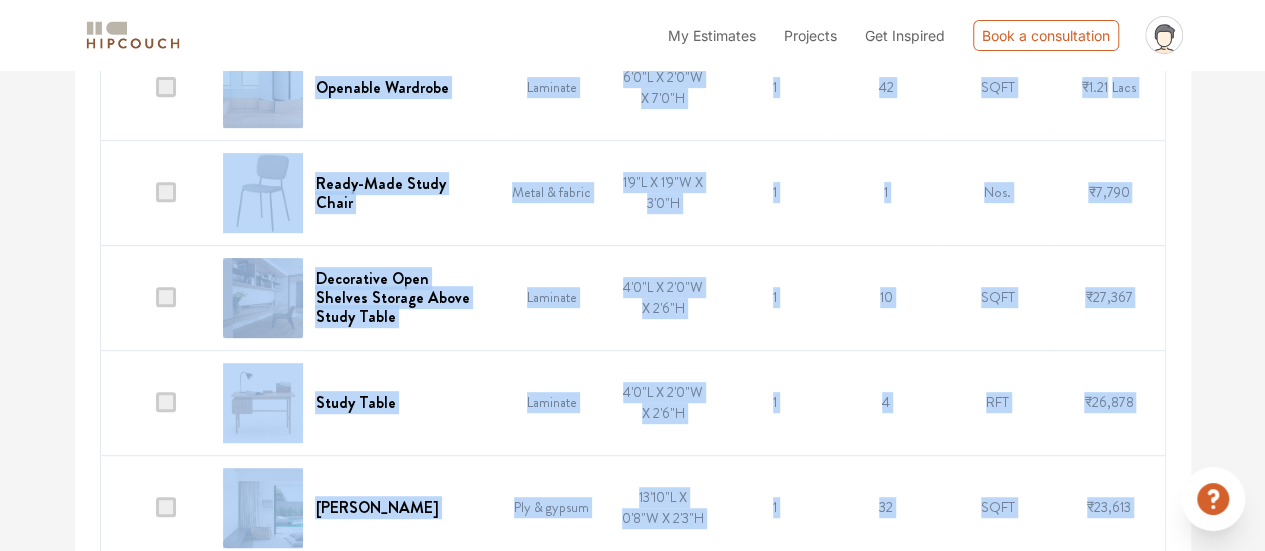 scroll, scrollTop: 3920, scrollLeft: 0, axis: vertical 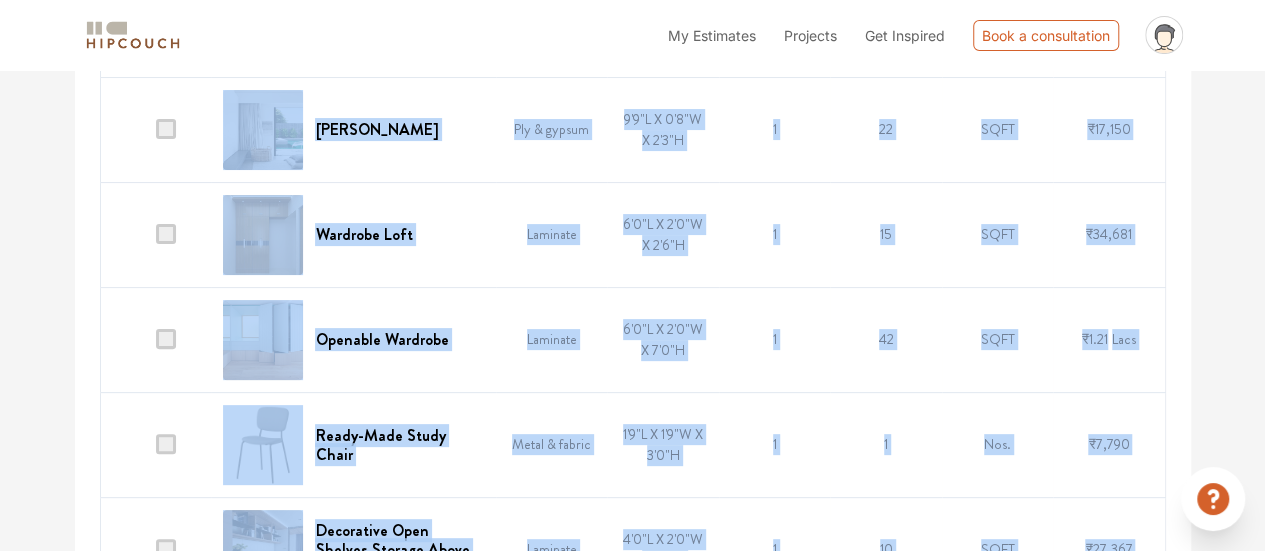 click on "Options Summary Details Speak to a Hipcouch Designer Cost Estimate Report -  92603 2bhk  /  850  sq.ft carpet area / INR  2910  per sq.ft. Download Assumptions Project Timeline Total Cost:  ₹24.74 Lacs  View Split Up All Items Material Labor Manual Revision History Carpentry Civil Painting Electrical False Ceiling Soft Furnishing Carpentry Total Cost  ₹16.89 Lacs  Total Items  47 View Split By Rooms Display only loose furniture Add Carpentry Filter Bulk Edit Item Name Finish Dimension Item Qty Area Unit Cost Ready-Made Sofa Side Table With Glass Top & Wood Legs Wood & glass 1'6"L X 1'6"W X 1'6"H 1 3 SQFT ₹8,961 Bed Side Table Lustre spray 1'10"L X 1'6"W X 1'6"H 2 1 NOS ₹41,498 Bed Side Table Laminate 1'6"L X 1'3"W X 1'6"H 2 1 NOS ₹36,774 Head Board Laminate 3'6"L X 0'3"W X 3'6"H 2 13 SQFT ₹23,082 Single Bed Without Storage Laminate 3'6"L X 6'0"W X 1'4"H 2 21 SQFT ₹60,904 Ready-Made Dining Chair Metal & fabric 1'9"L X 1'9"W X 3'0"H 4 1 Nos. ₹31,160 Sofa Side Table Laminate 1'6"L X 1'6"W X 1'6"H" at bounding box center [632, -1091] 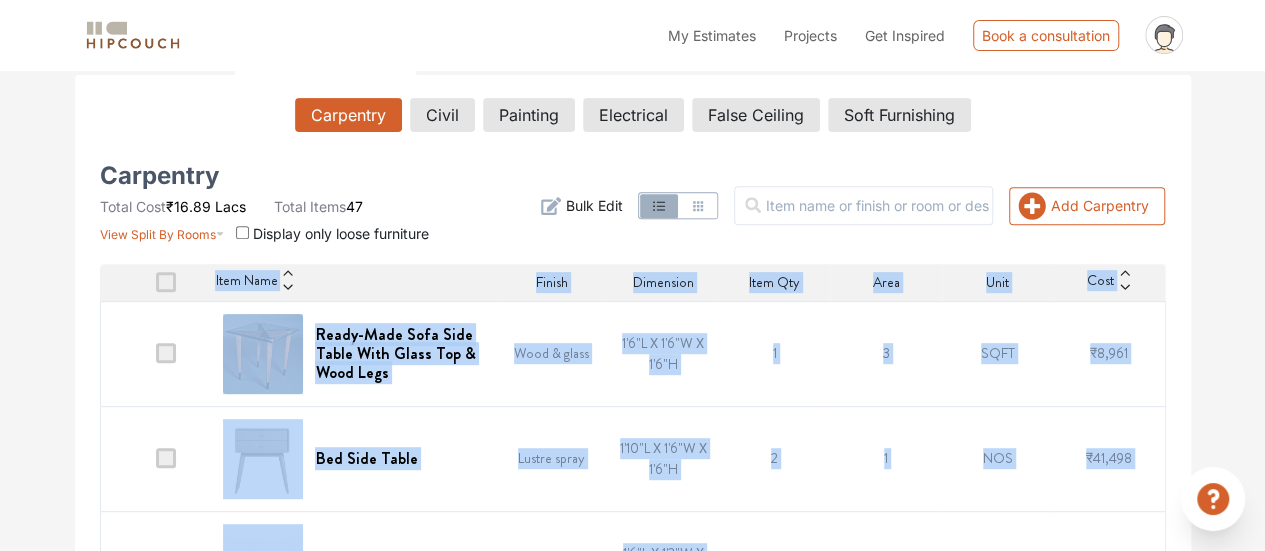 scroll, scrollTop: 500, scrollLeft: 0, axis: vertical 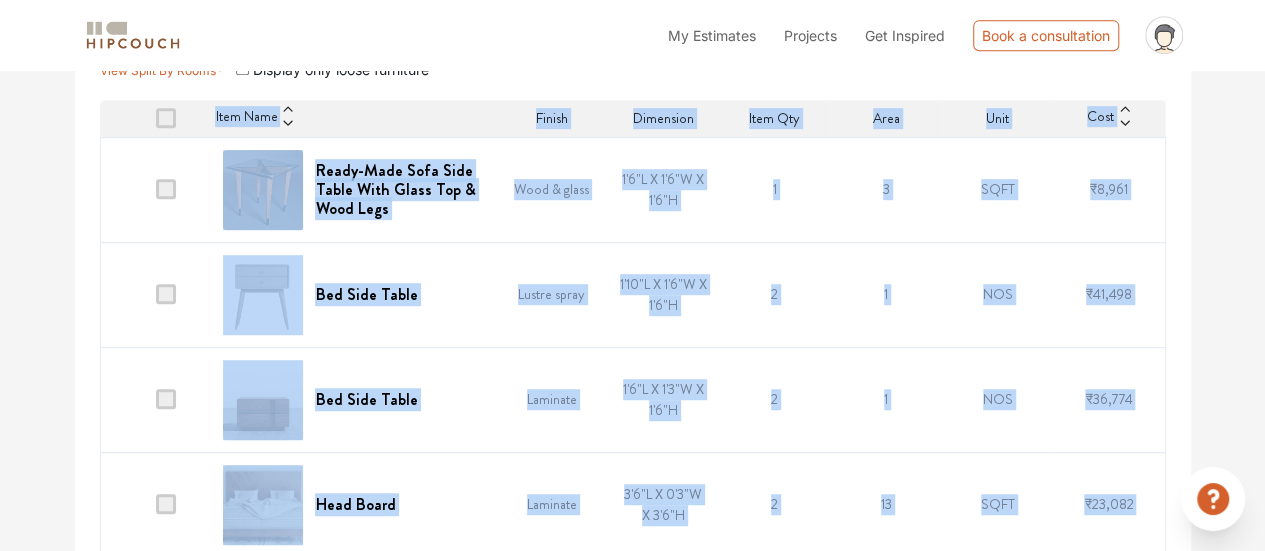 click at bounding box center [263, 190] 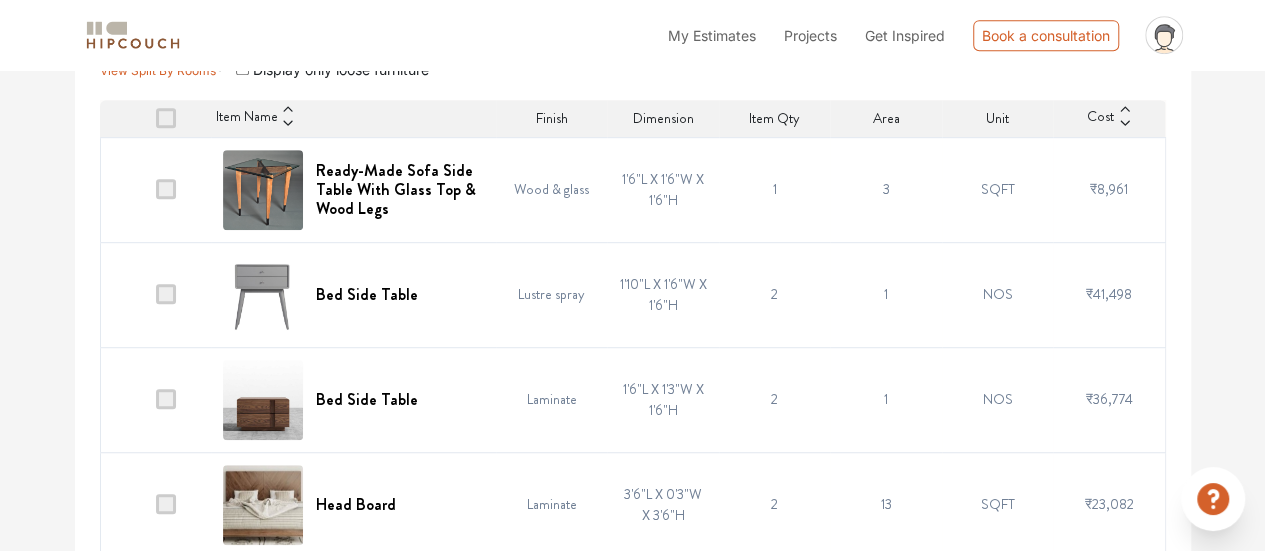 click at bounding box center [263, 190] 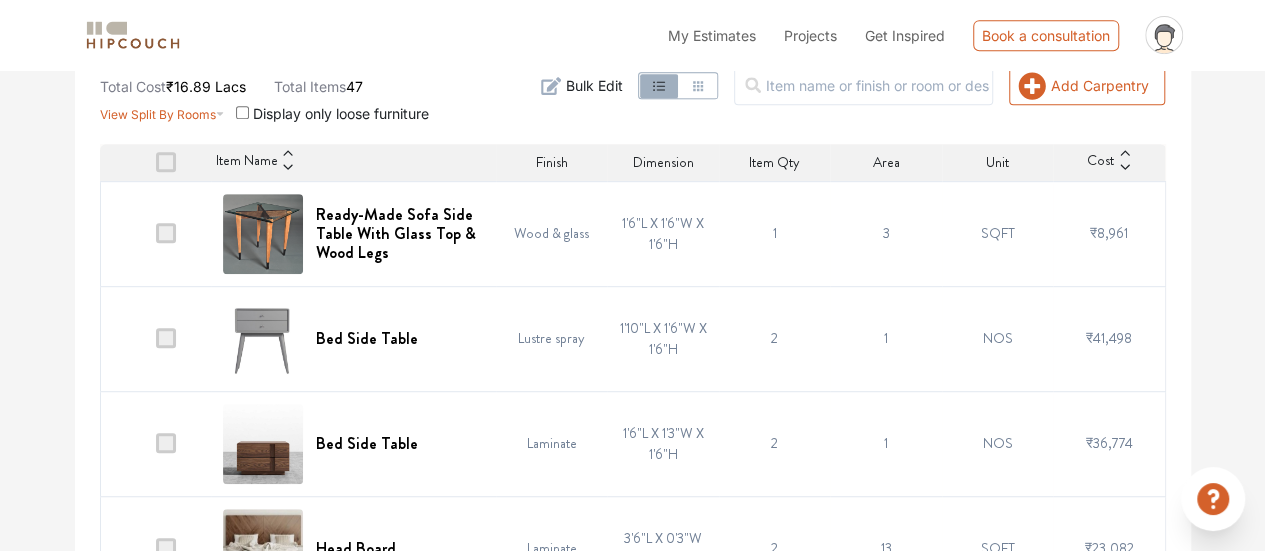 scroll, scrollTop: 500, scrollLeft: 0, axis: vertical 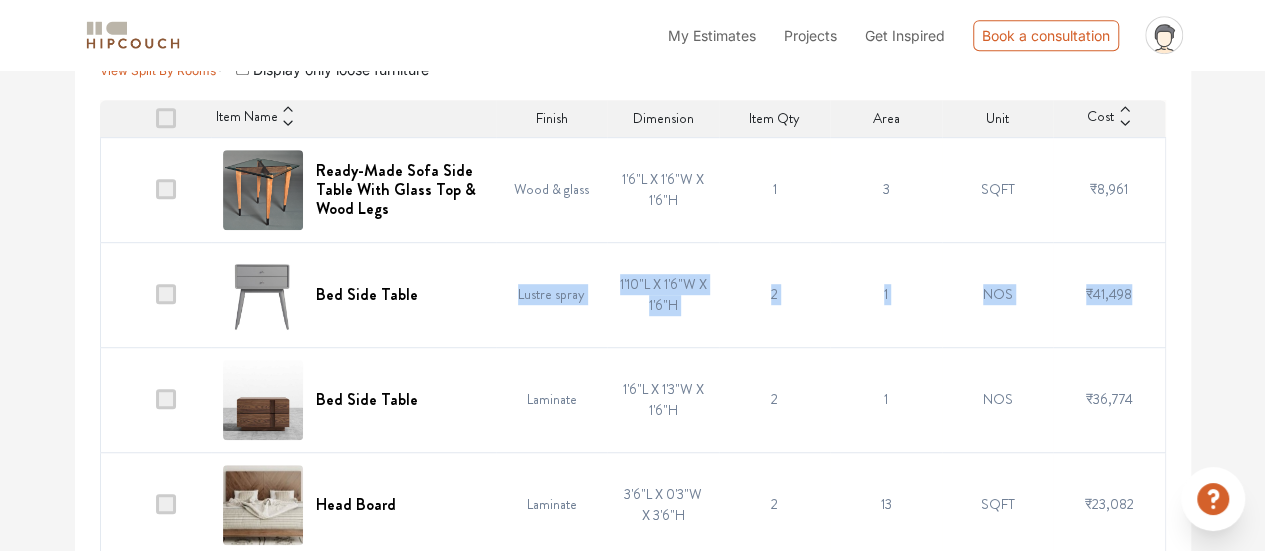drag, startPoint x: 514, startPoint y: 296, endPoint x: 1144, endPoint y: 283, distance: 630.1341 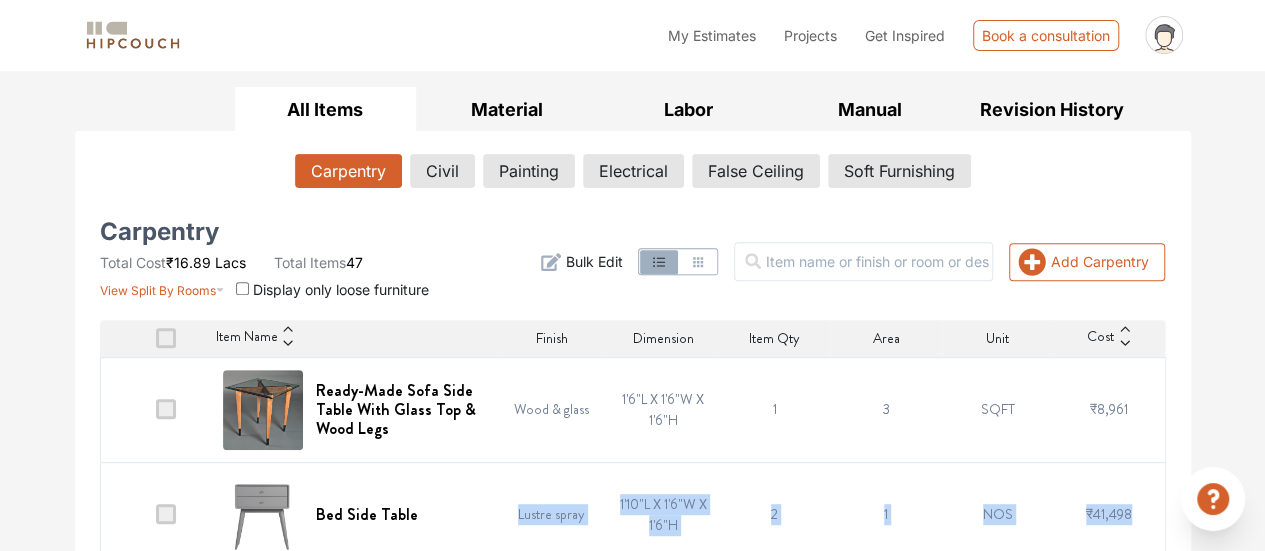 scroll, scrollTop: 100, scrollLeft: 0, axis: vertical 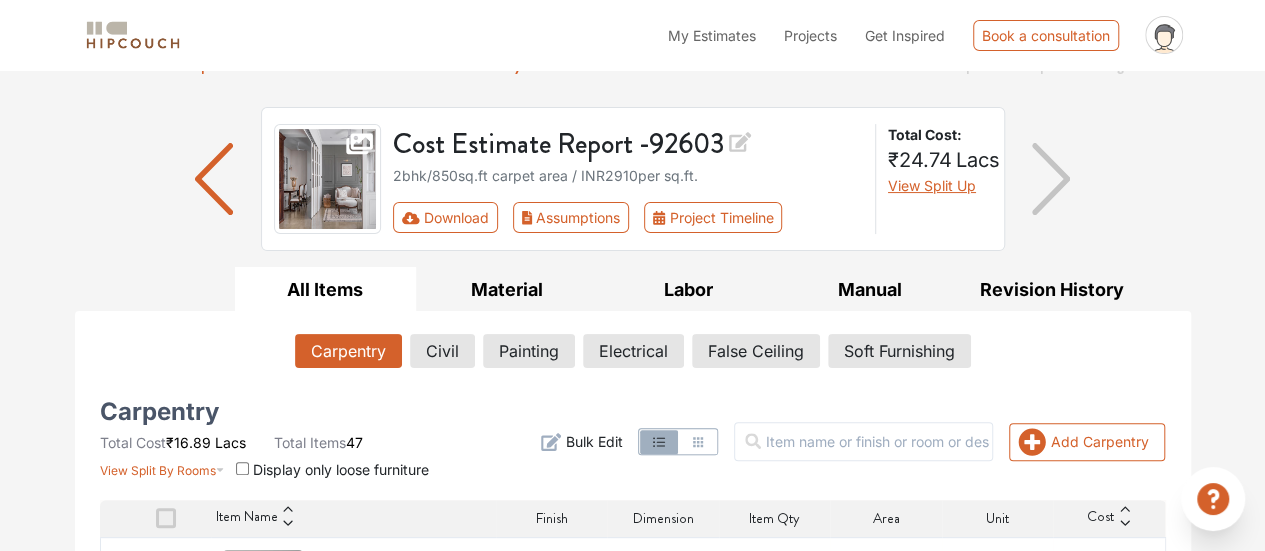 click at bounding box center (214, 179) 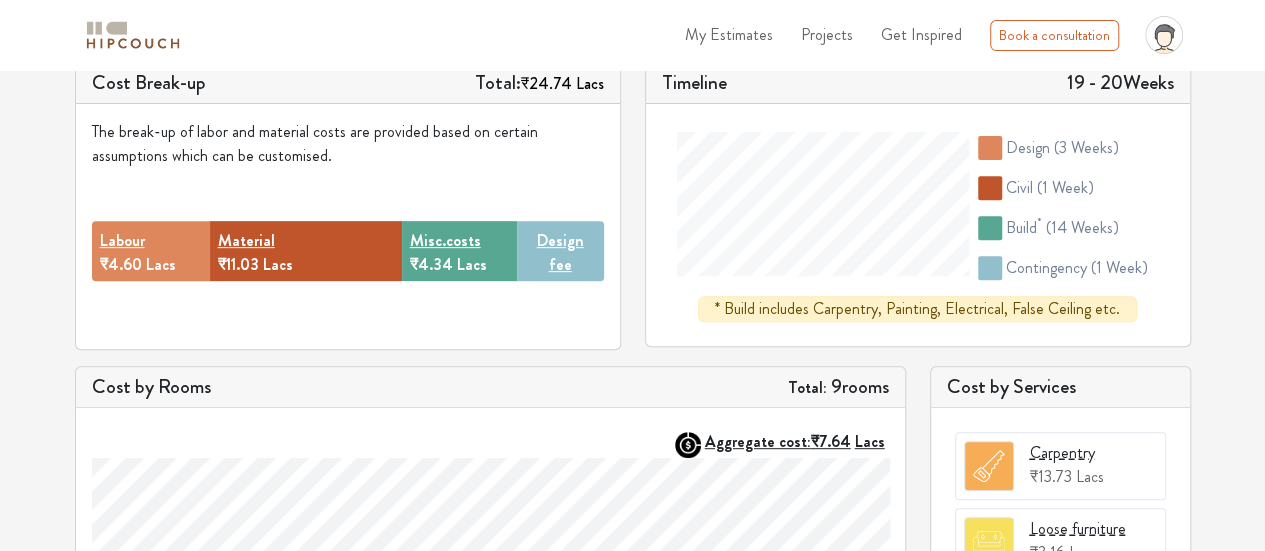 scroll, scrollTop: 500, scrollLeft: 0, axis: vertical 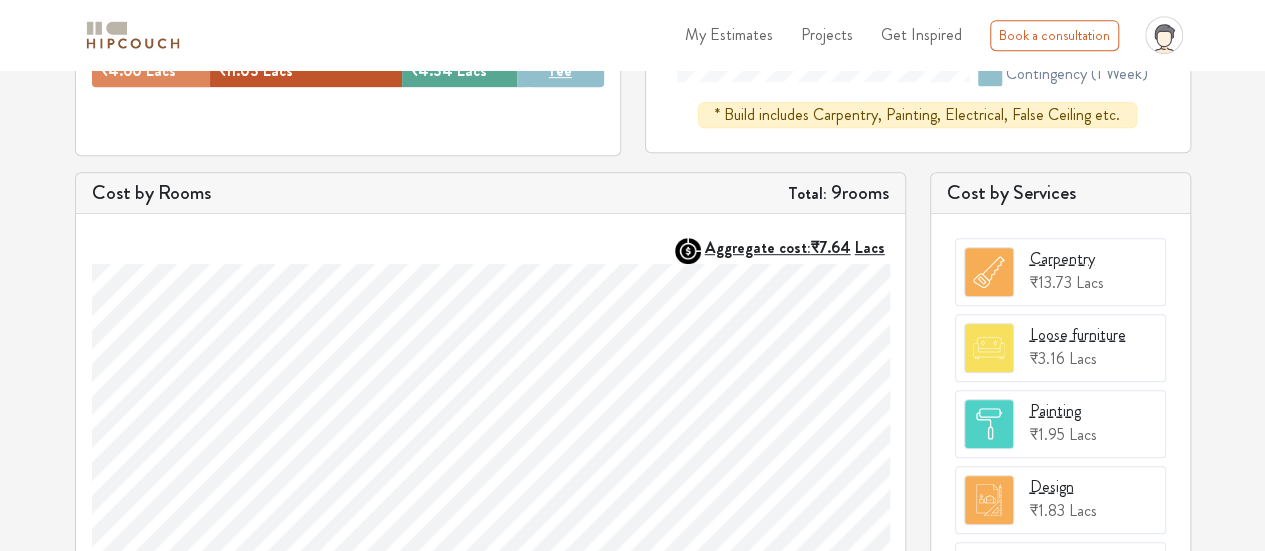drag, startPoint x: 1072, startPoint y: 333, endPoint x: 1219, endPoint y: 255, distance: 166.41214 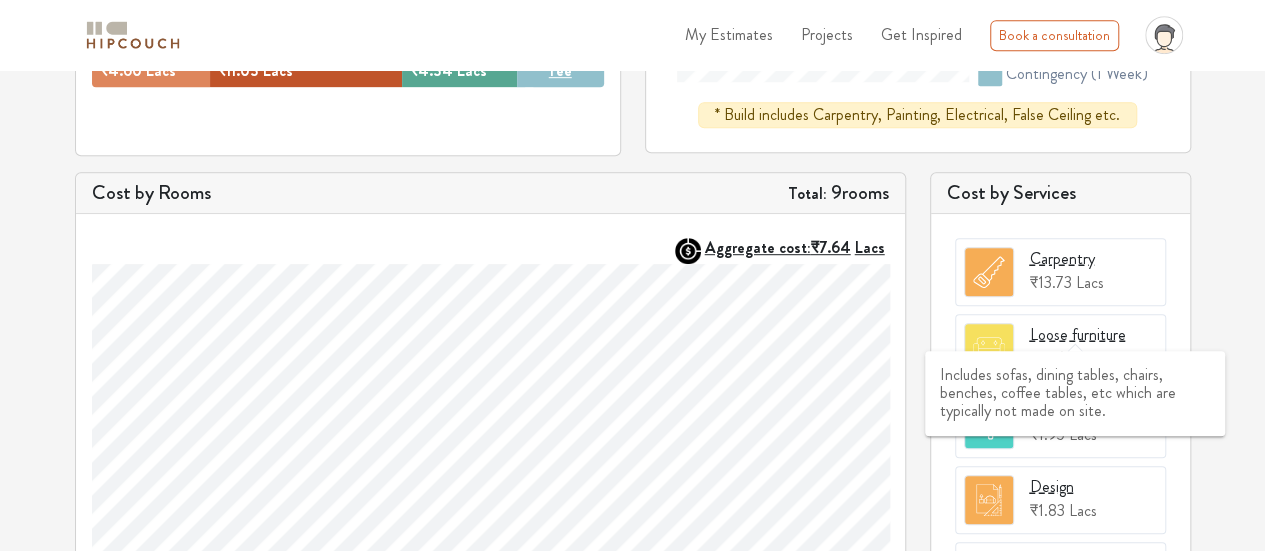 click on "Loose furniture" at bounding box center [1078, 335] 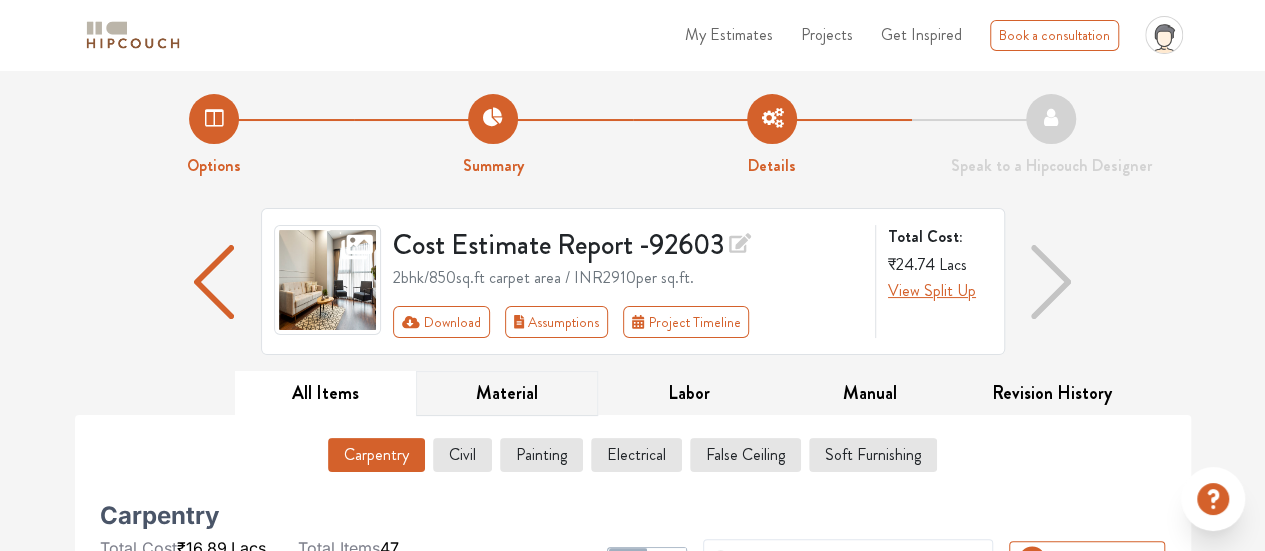 scroll, scrollTop: 300, scrollLeft: 0, axis: vertical 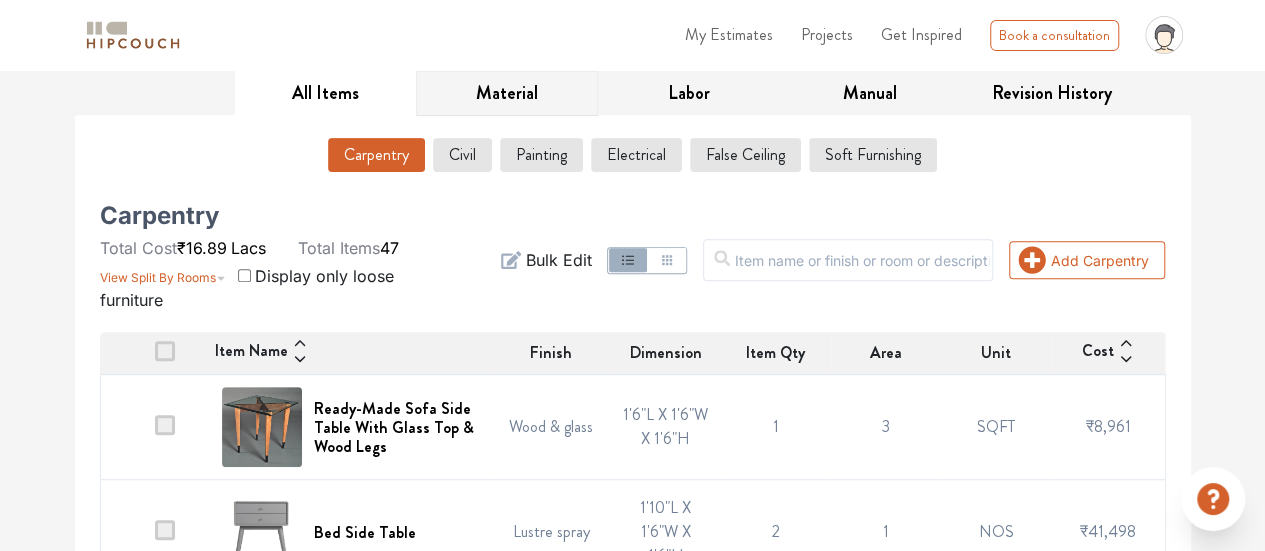 click on "Material" at bounding box center (507, 93) 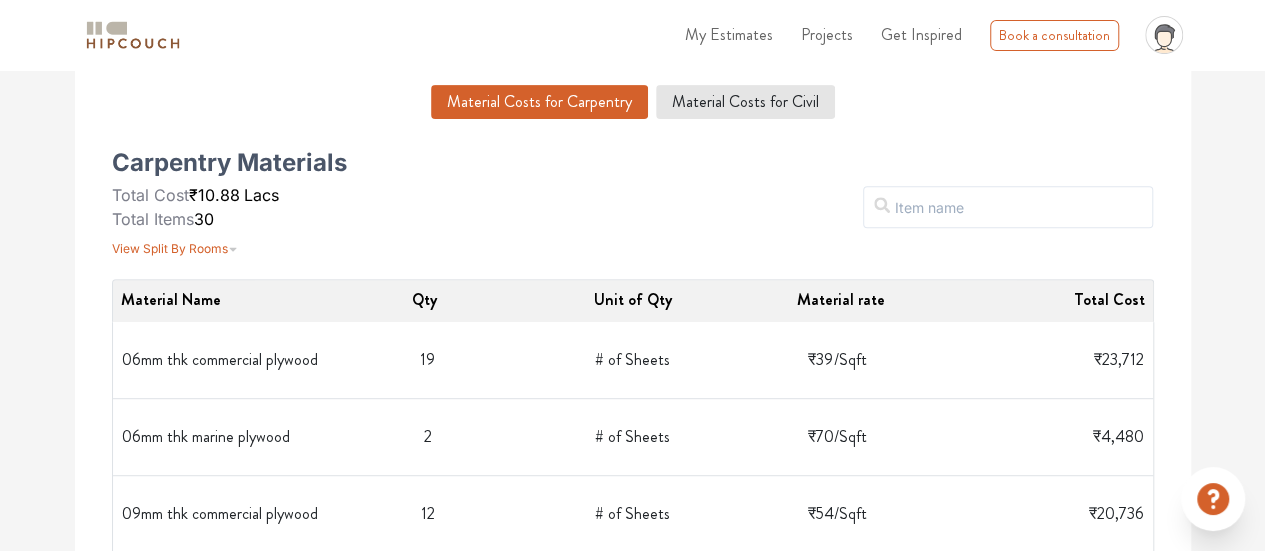 scroll, scrollTop: 200, scrollLeft: 0, axis: vertical 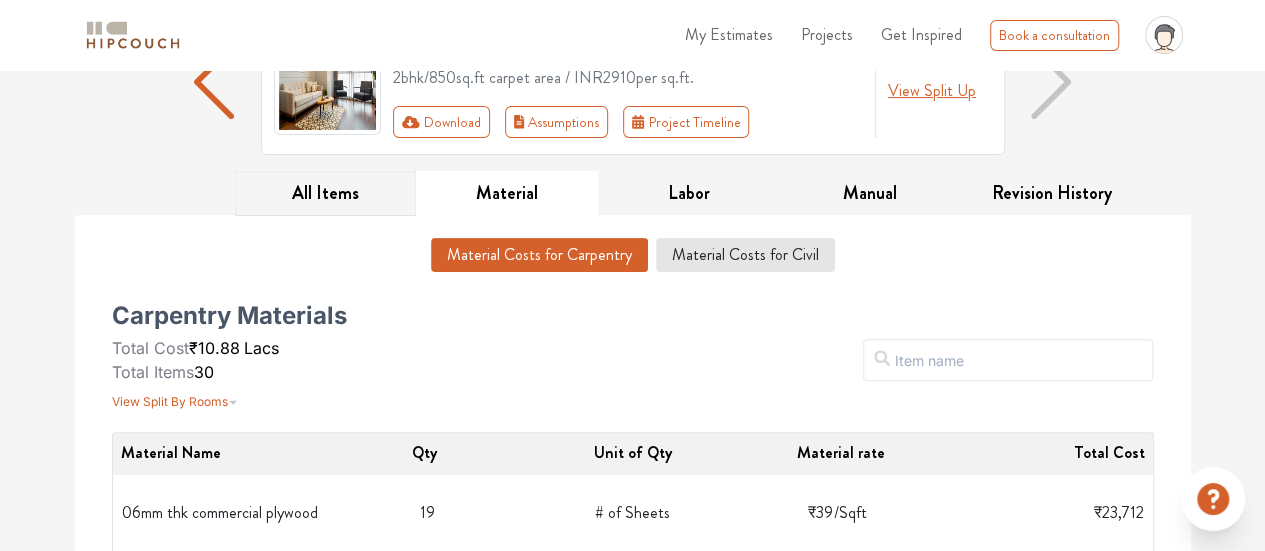 click on "All Items" at bounding box center [326, 193] 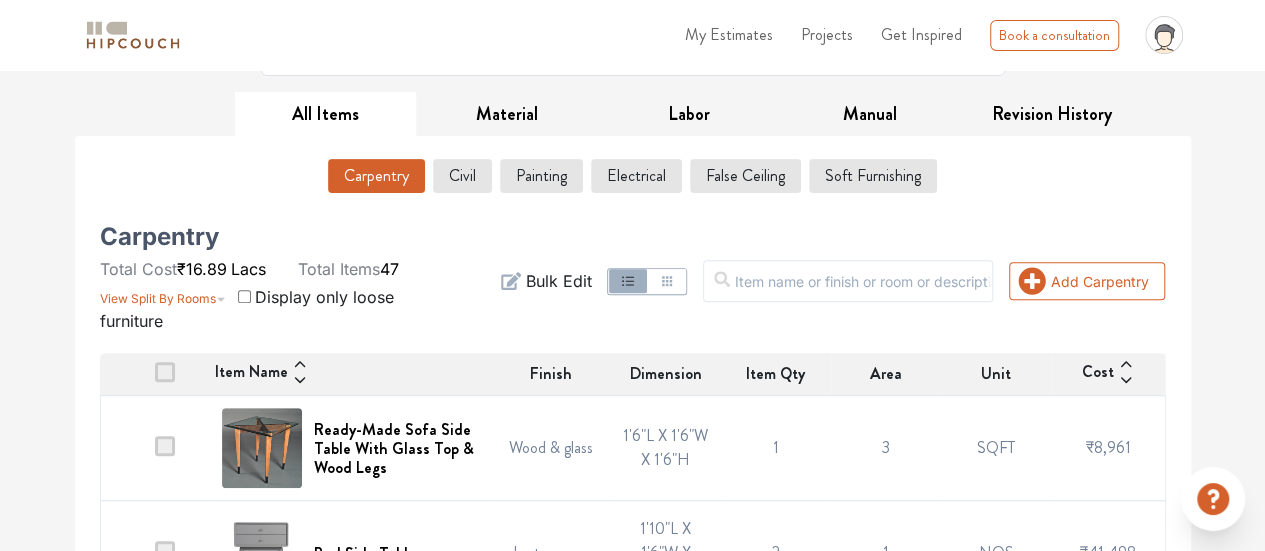 scroll, scrollTop: 0, scrollLeft: 0, axis: both 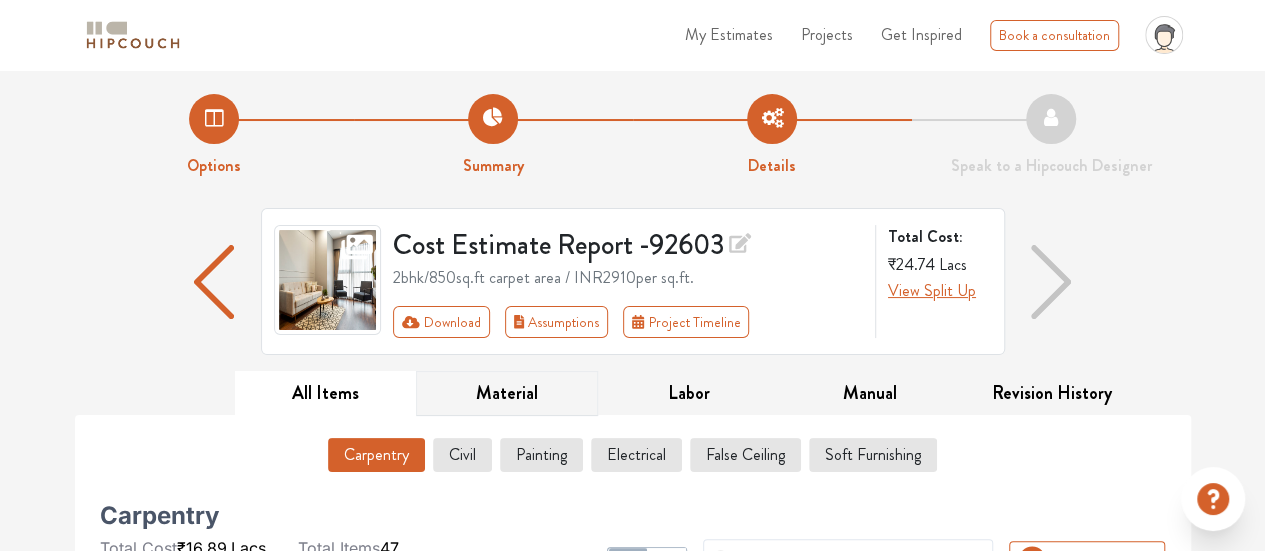 click on "Material" at bounding box center [507, 393] 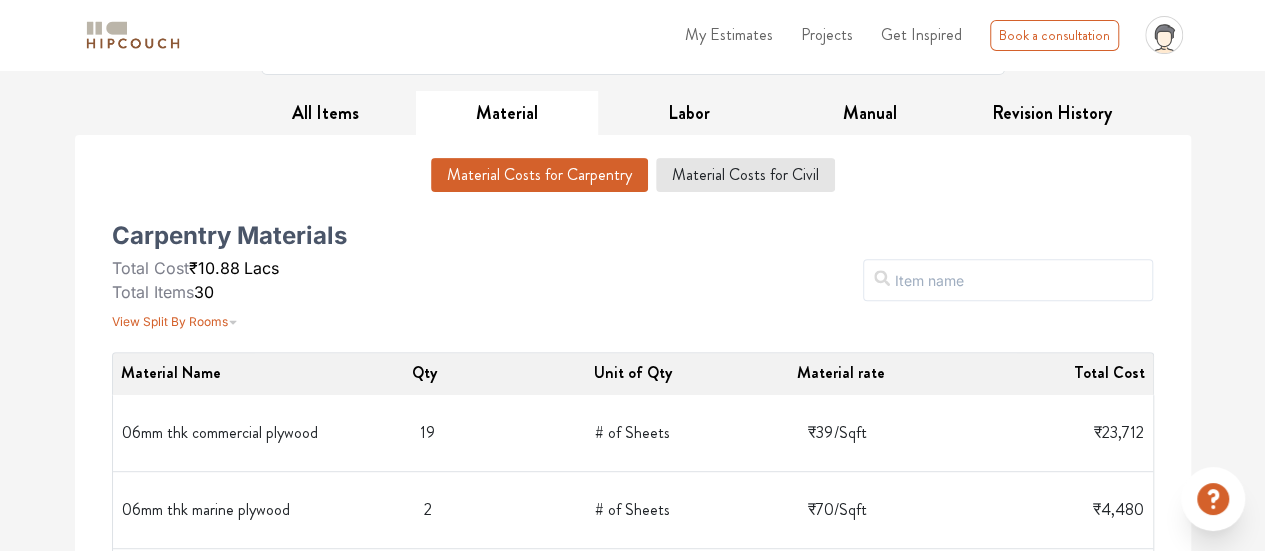 scroll, scrollTop: 300, scrollLeft: 0, axis: vertical 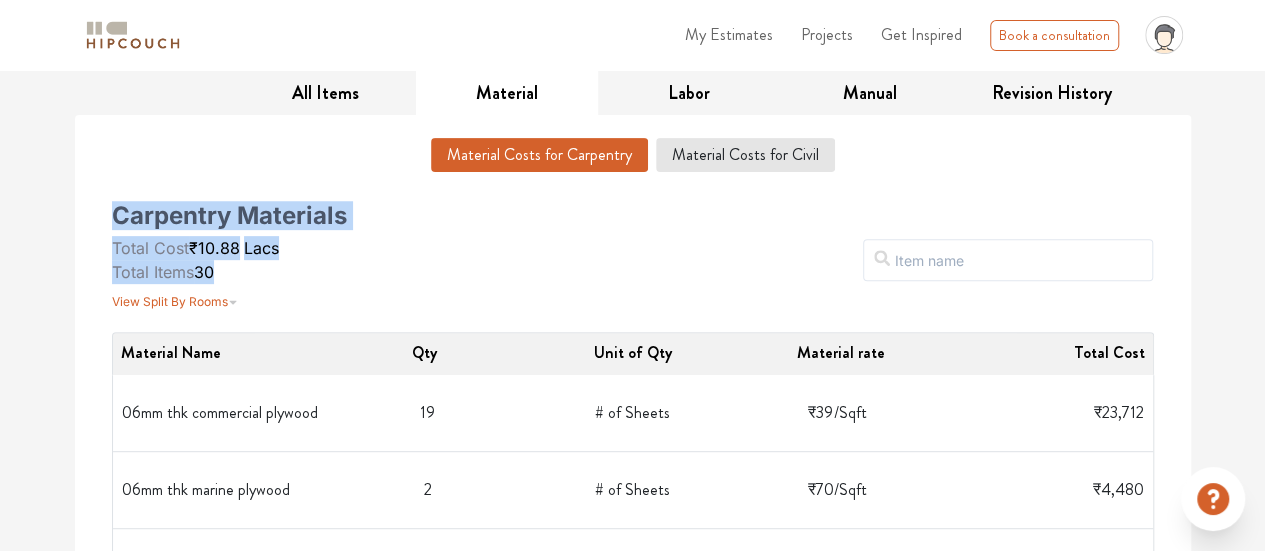 drag, startPoint x: 108, startPoint y: 208, endPoint x: 246, endPoint y: 277, distance: 154.2887 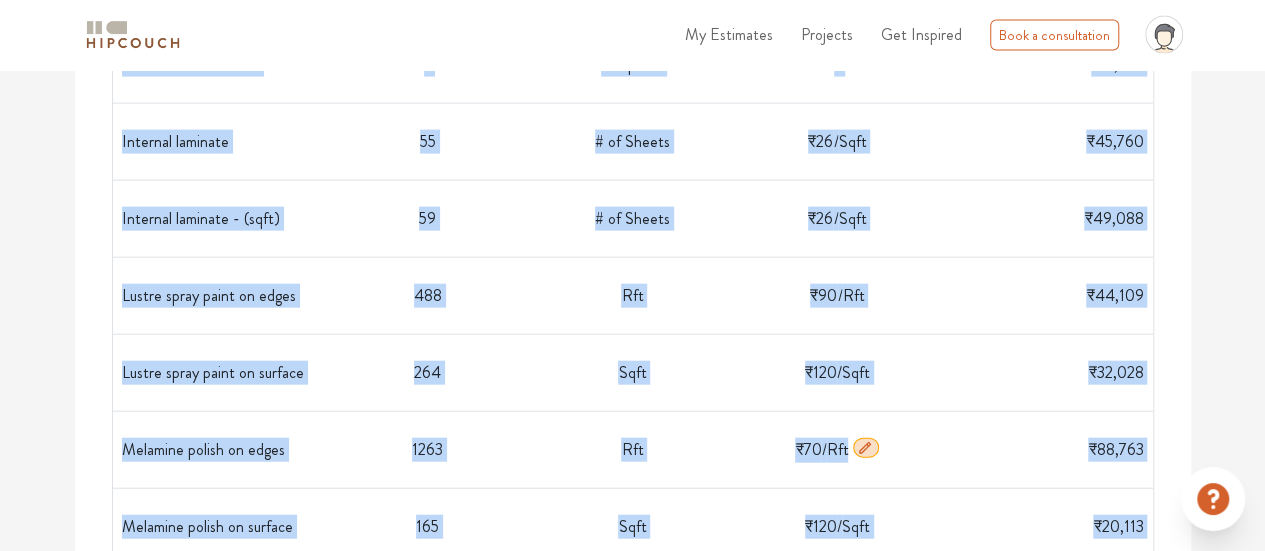 scroll, scrollTop: 2452, scrollLeft: 0, axis: vertical 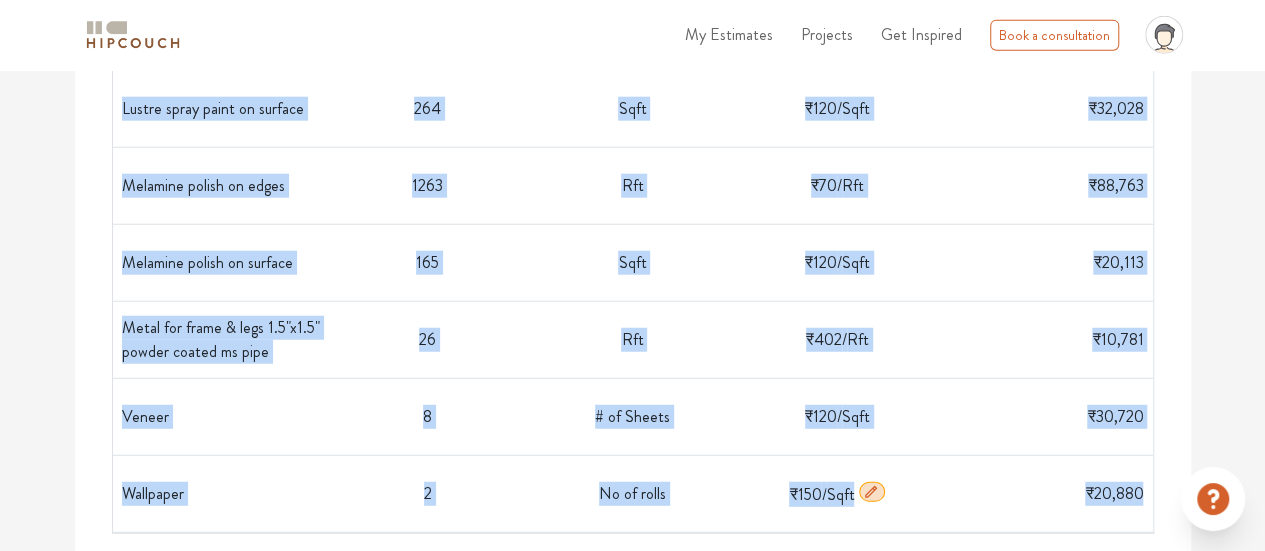 drag, startPoint x: 119, startPoint y: 351, endPoint x: 1150, endPoint y: 494, distance: 1040.8699 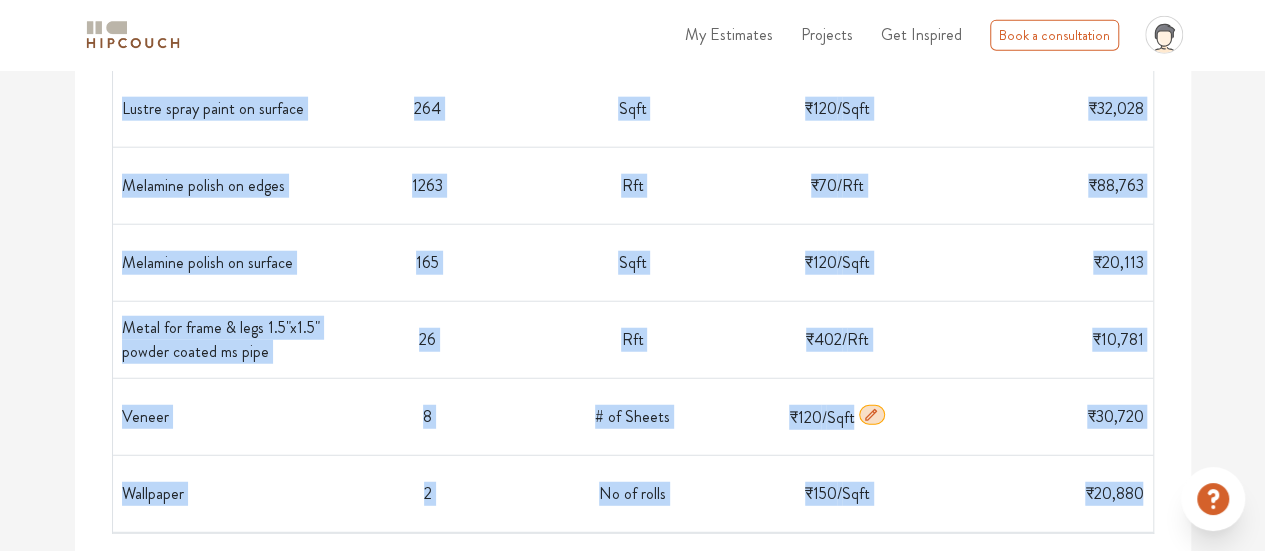 copy on "Material Name Qty Unit of Qty Material rate Total Cost 06mm thk commercial plywood 19 # of Sheets ₹39 / Sqft ₹23,712 06mm thk marine plywood 2 # of Sheets ₹70 / Sqft ₹4,480 09mm thk commercial plywood 12 # of Sheets ₹54 / Sqft ₹20,736 1.75" x 1.75" cp wood 41 Rft ₹54 / Rft ₹2,236 12mm thk commercial plywood 22 # of Sheets ₹65 / Sqft ₹45,760 19mm thk block board 81 Sqft ₹89 / Sqft ₹7,597 19mm thk commercial plywood 44 # of Sheets ₹77 / Sqft ₹1.08 Lacs  19mm thk marine plywood 11 # of Sheets ₹159 / Sqft ₹55,968 25mm thk block board 232 Sqft ₹138 / Sqft ₹32,558 3" x 0.5" wood 46 Rft ₹44 / Rft ₹2,024 40mm thk flush door 1 # of Doors ₹348 / Sqft ₹11,136 4mm thk clear mirror bevelled on all 4 sides 66 Sqft ₹288 / Sqft ₹19,544 4mm thk exterior grade mdf 13 # of Sheets ₹22 / Sqft ₹9,152 Cnc cut stainless steel sheet 6 Sqft ₹1,080 / Sqft ₹7,376 Cp wood patti 2069 Rft ₹24 / Rft ₹49,928 External laminate 29 # of Sheets ₹78 / Sqft ₹72,384 Fabric for curtains 182 Meter ₹500 / meter ₹91,000 Fevicol 156 Kg ₹228 / Kg ₹35,..." 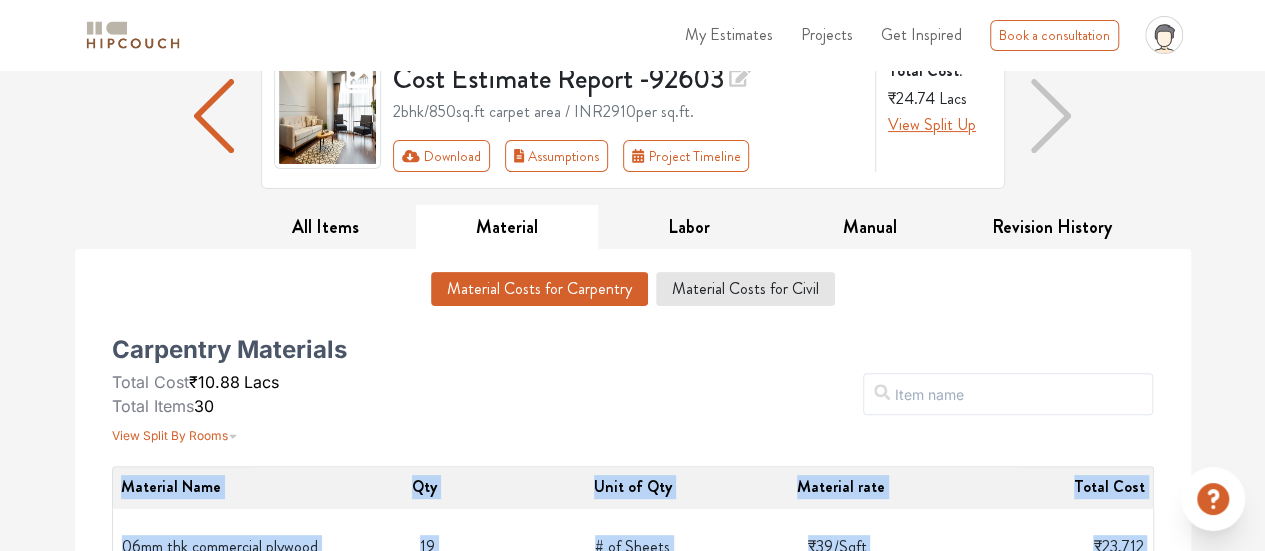 scroll, scrollTop: 0, scrollLeft: 0, axis: both 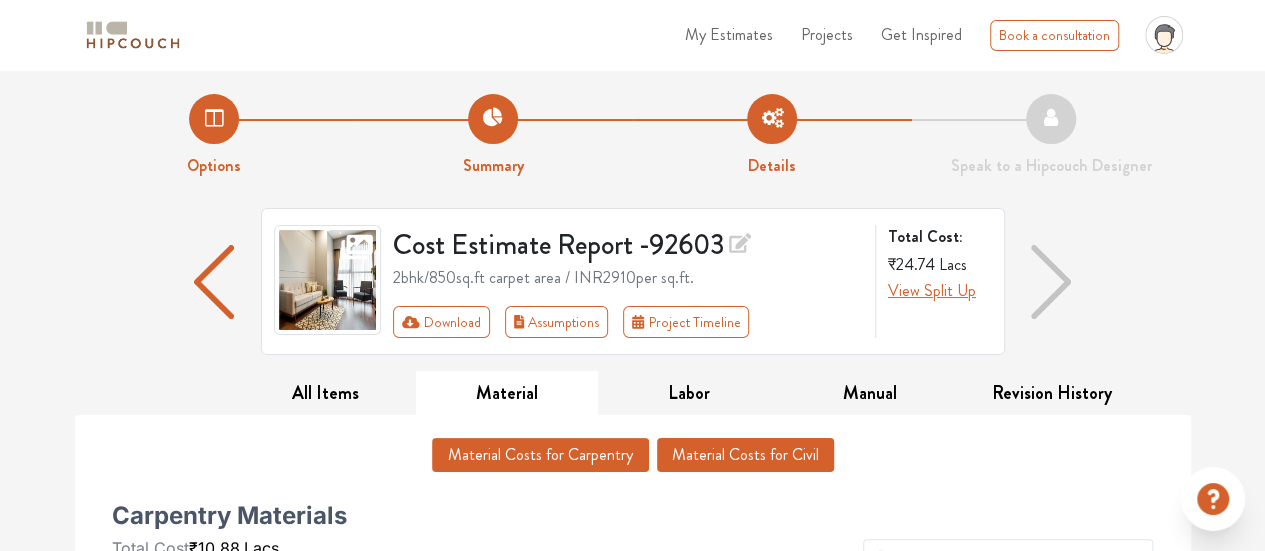 click on "Material Costs for Civil" at bounding box center [745, 455] 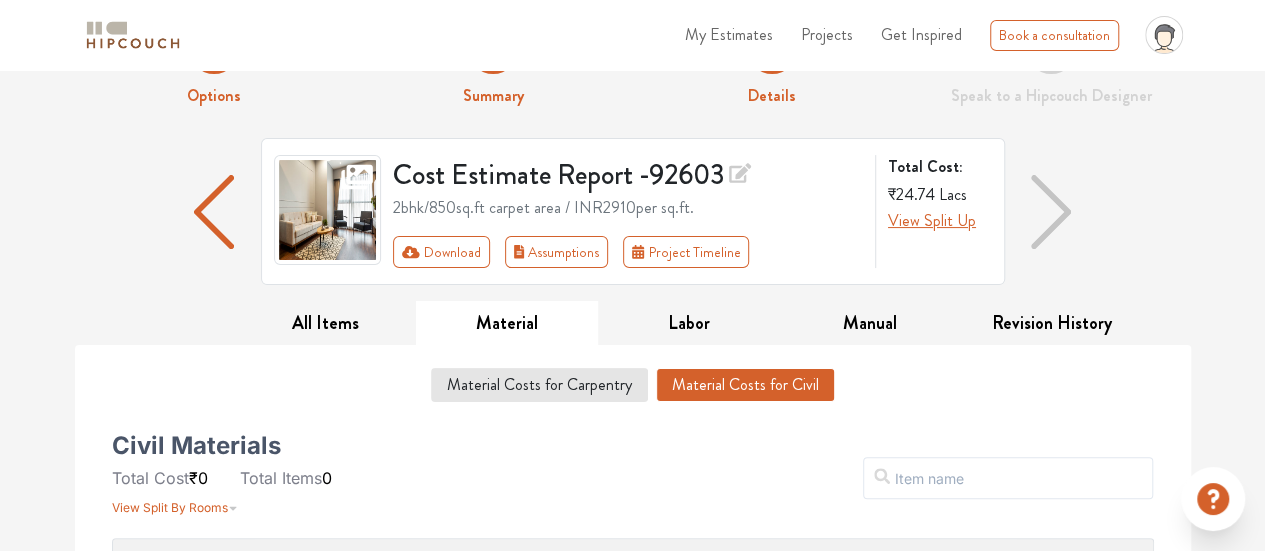 scroll, scrollTop: 128, scrollLeft: 0, axis: vertical 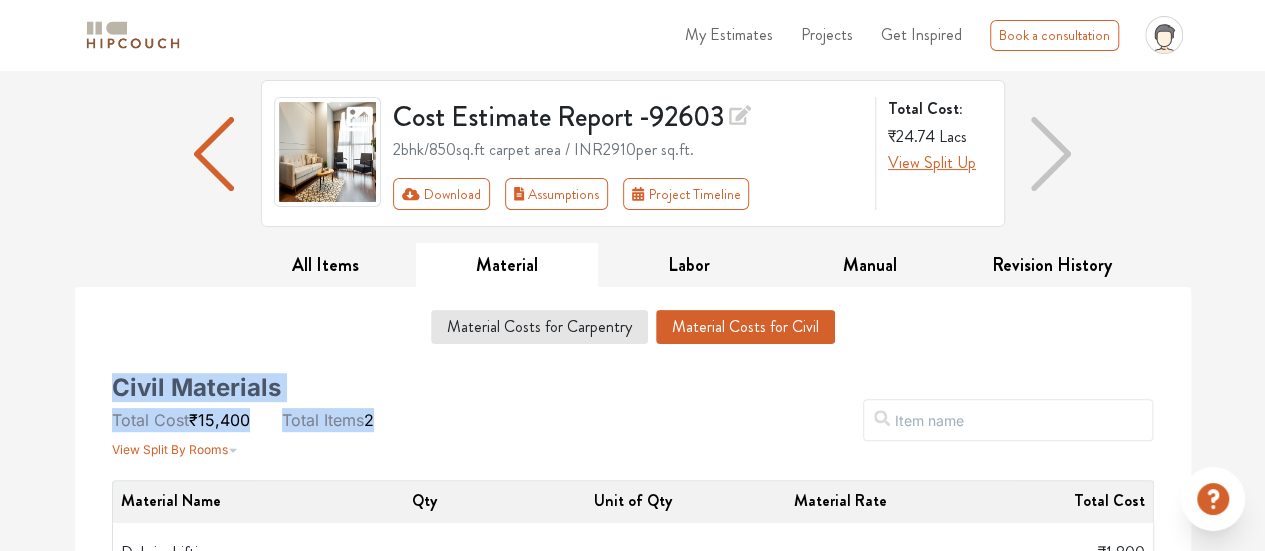 drag, startPoint x: 107, startPoint y: 383, endPoint x: 417, endPoint y: 413, distance: 311.44824 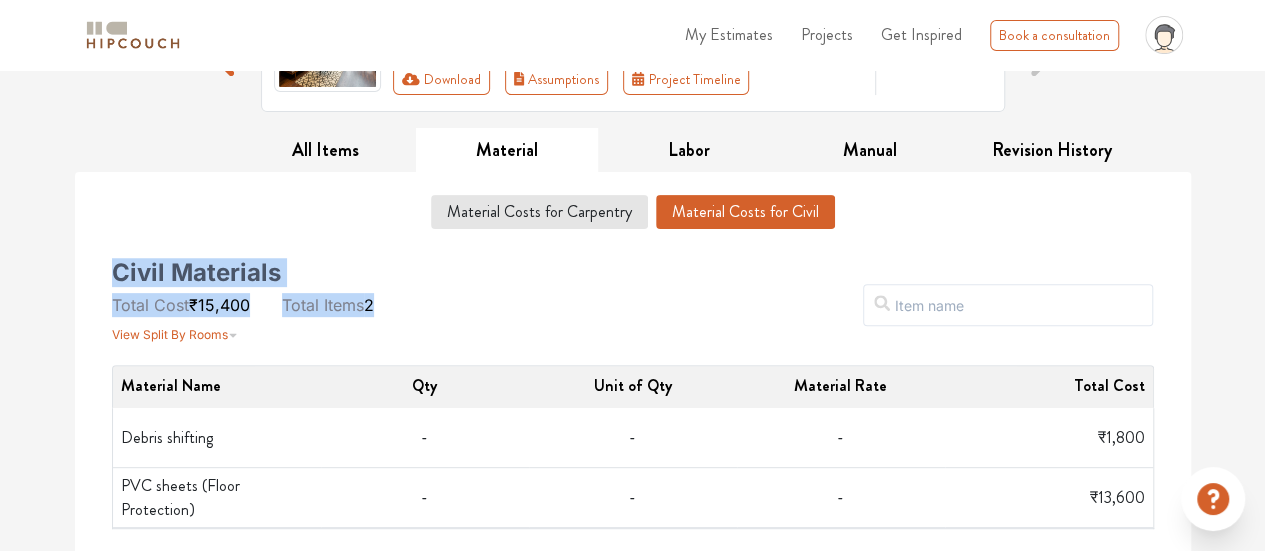 scroll, scrollTop: 248, scrollLeft: 0, axis: vertical 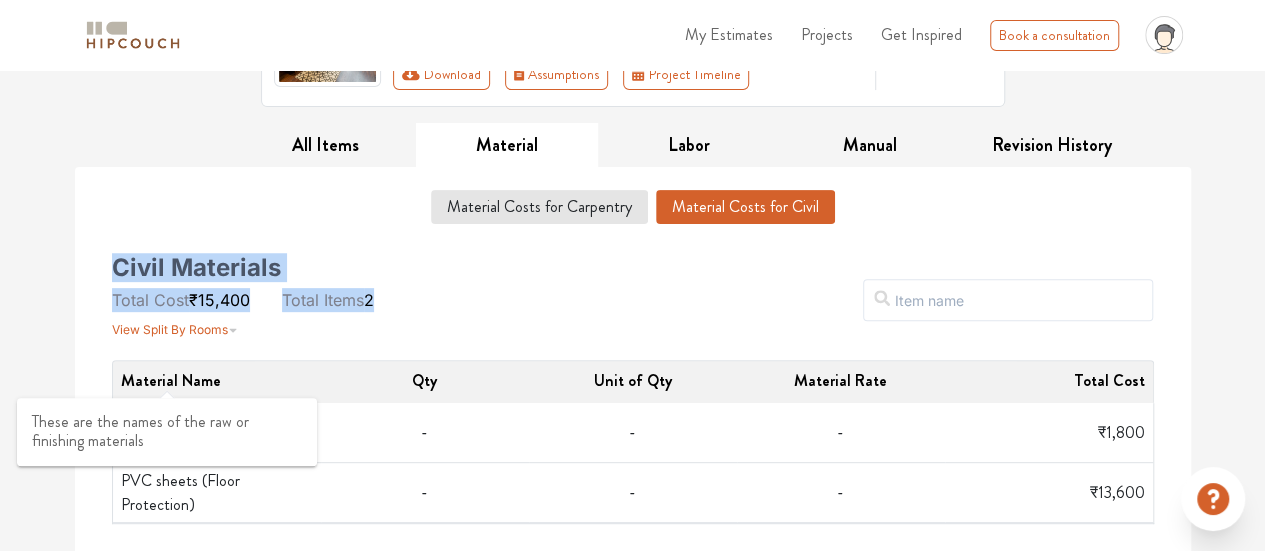 drag, startPoint x: 120, startPoint y: 371, endPoint x: 267, endPoint y: 391, distance: 148.35431 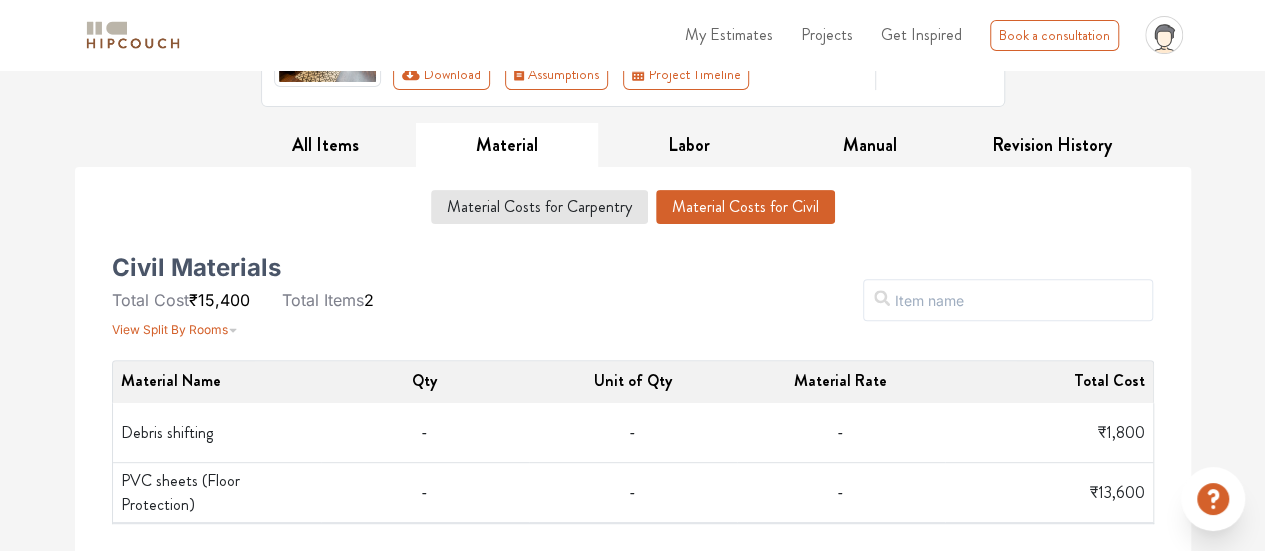 click on "Material Name" at bounding box center [217, 381] 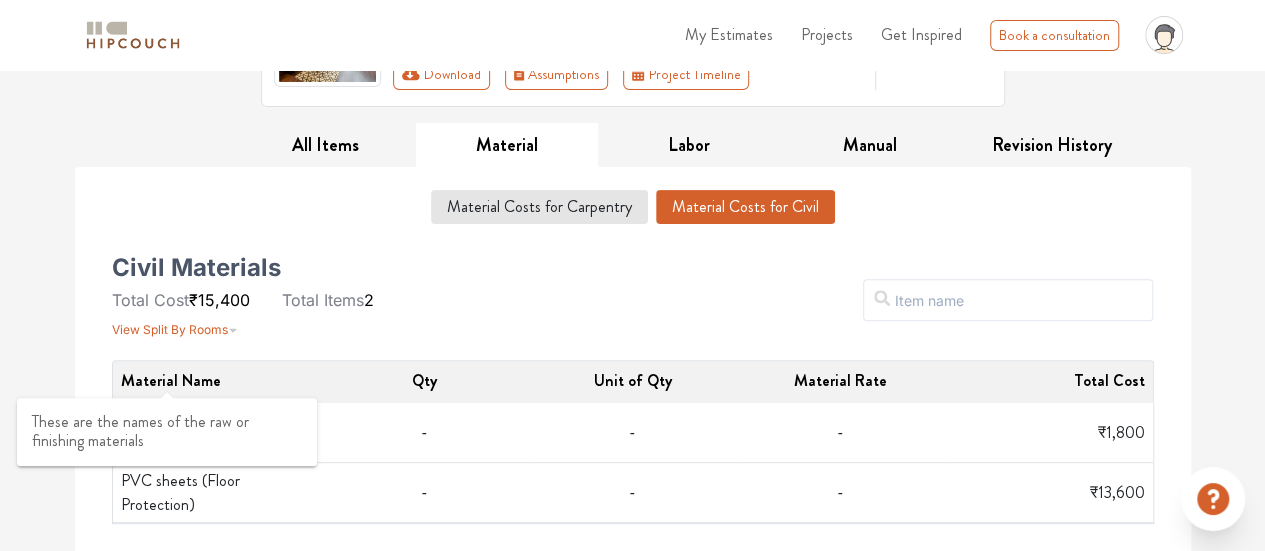 drag, startPoint x: 120, startPoint y: 379, endPoint x: 240, endPoint y: 428, distance: 129.61867 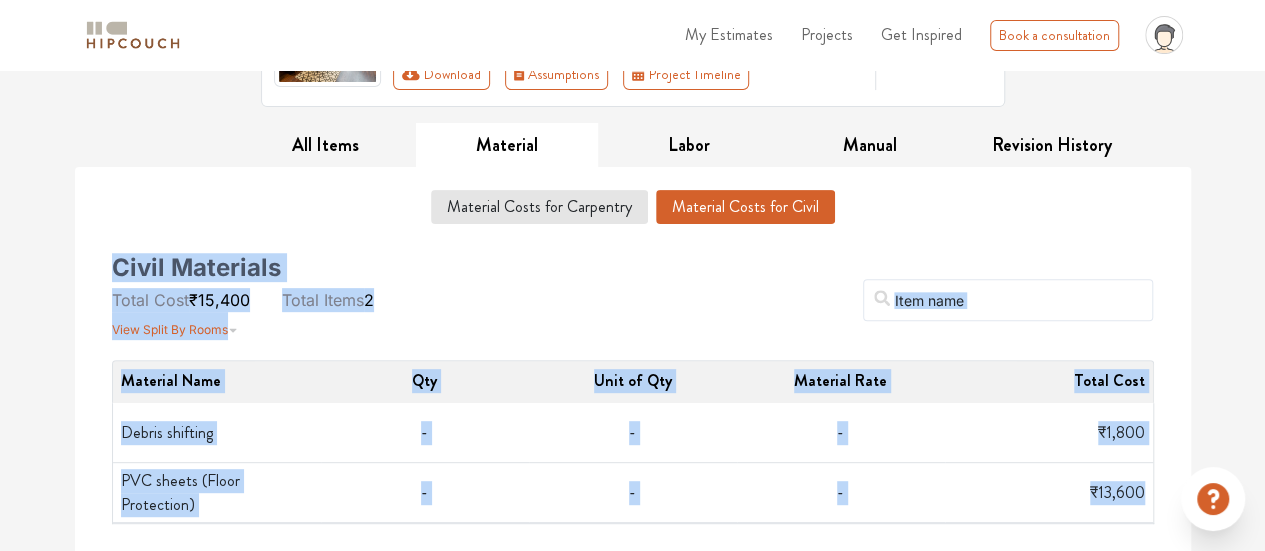 drag, startPoint x: 106, startPoint y: 374, endPoint x: 1144, endPoint y: 477, distance: 1043.0978 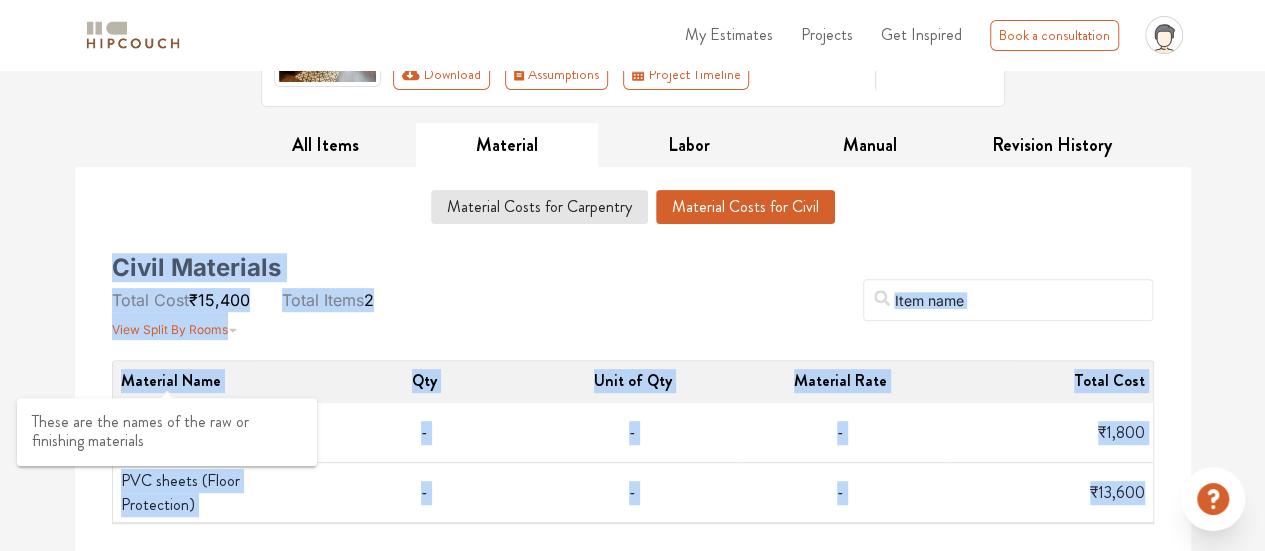 copy on "Civil Materials Total Cost  ₹15,400 Total Items  2 View Split By Rooms Filter Material Name Qty Unit of Qty Material Rate Total Cost Debris shifting - - - ₹1,800 PVC sheets (Floor Protection) - - - ₹13,600" 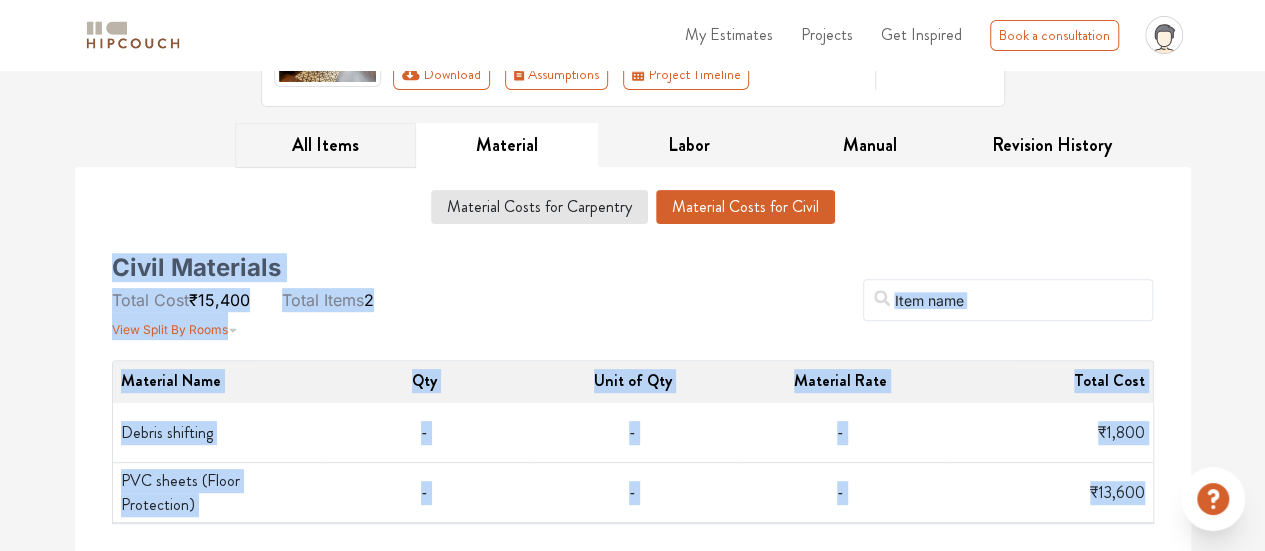 click on "All Items" at bounding box center [326, 145] 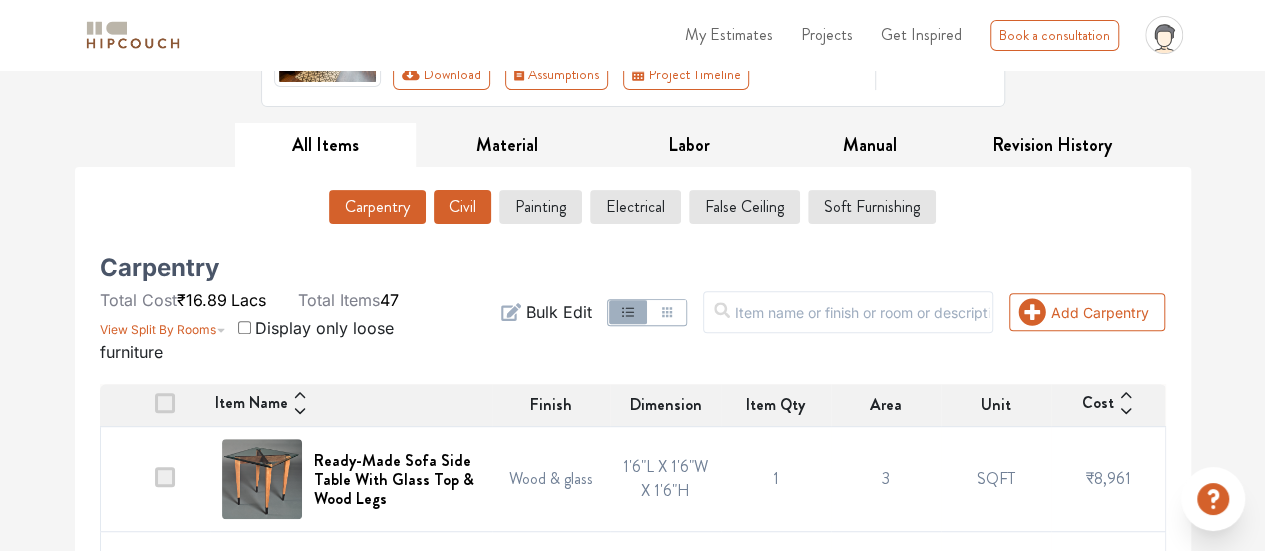 click on "Civil" at bounding box center (462, 207) 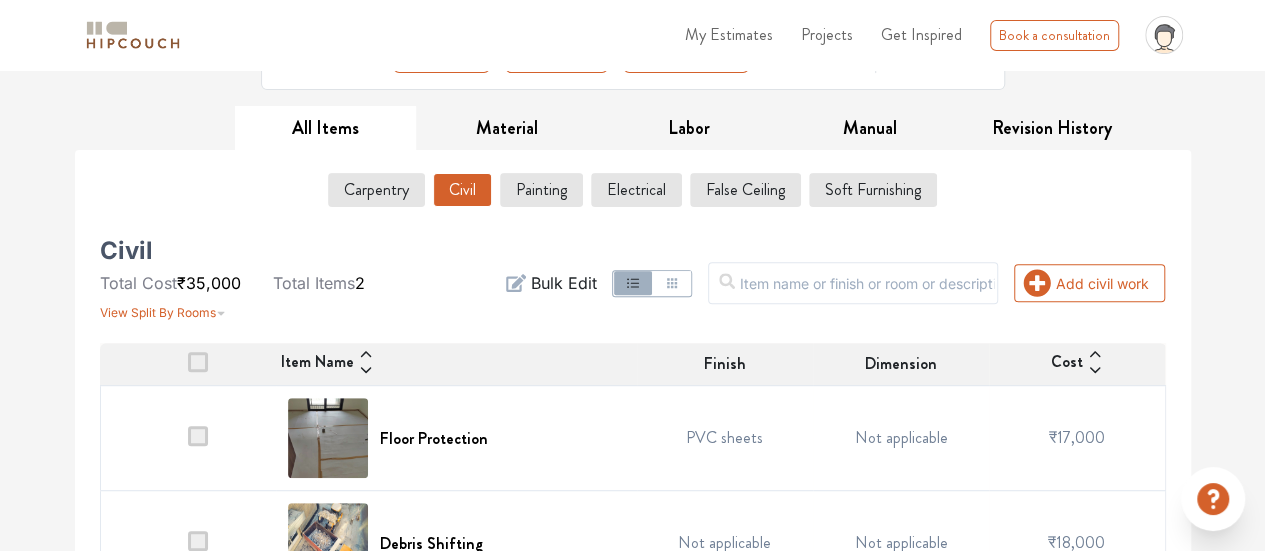 scroll, scrollTop: 321, scrollLeft: 0, axis: vertical 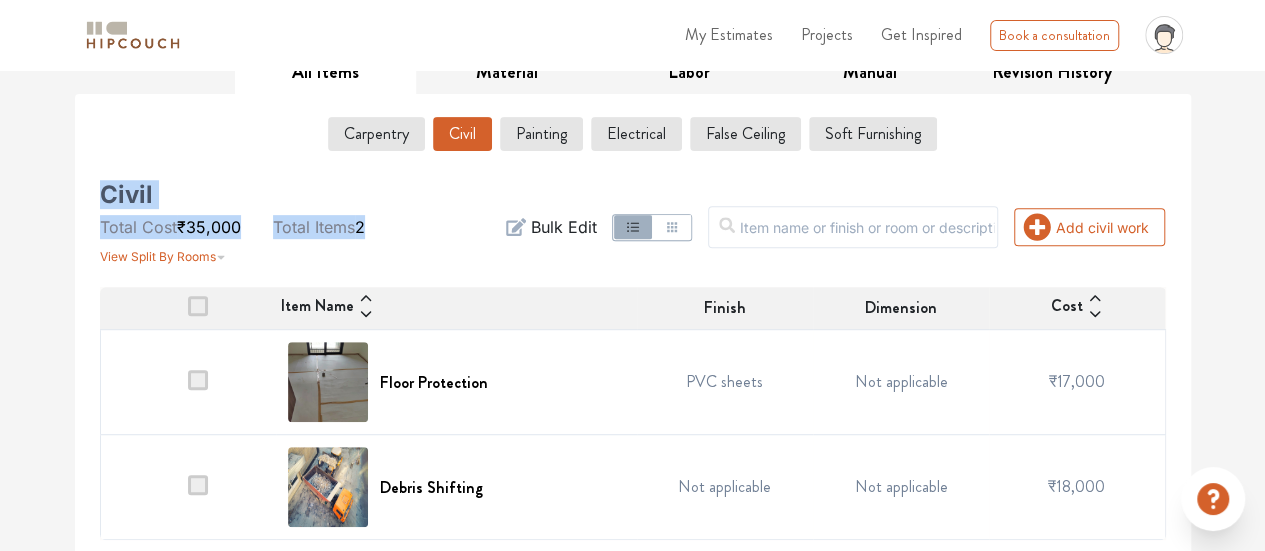 drag, startPoint x: 91, startPoint y: 191, endPoint x: 381, endPoint y: 219, distance: 291.3486 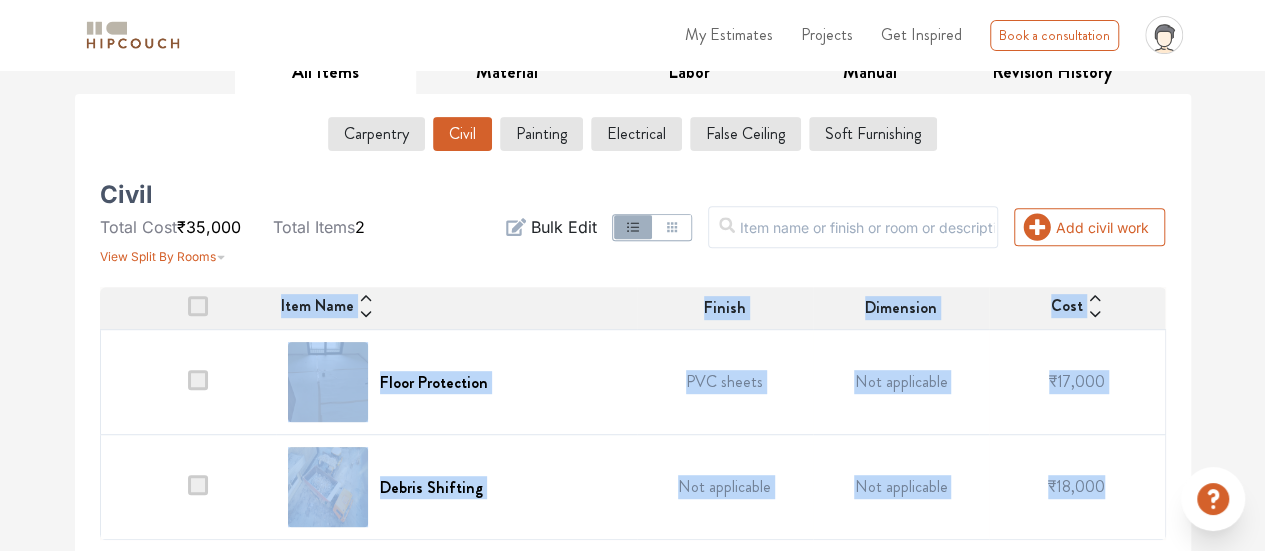 drag, startPoint x: 269, startPoint y: 303, endPoint x: 1120, endPoint y: 494, distance: 872.17084 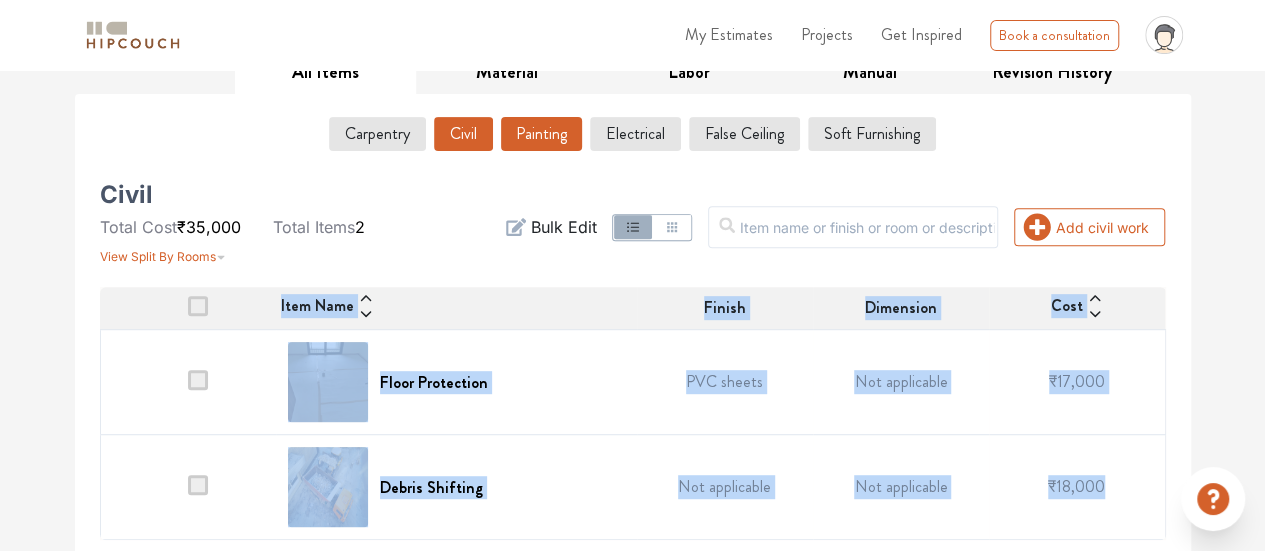 click on "Painting" at bounding box center [541, 134] 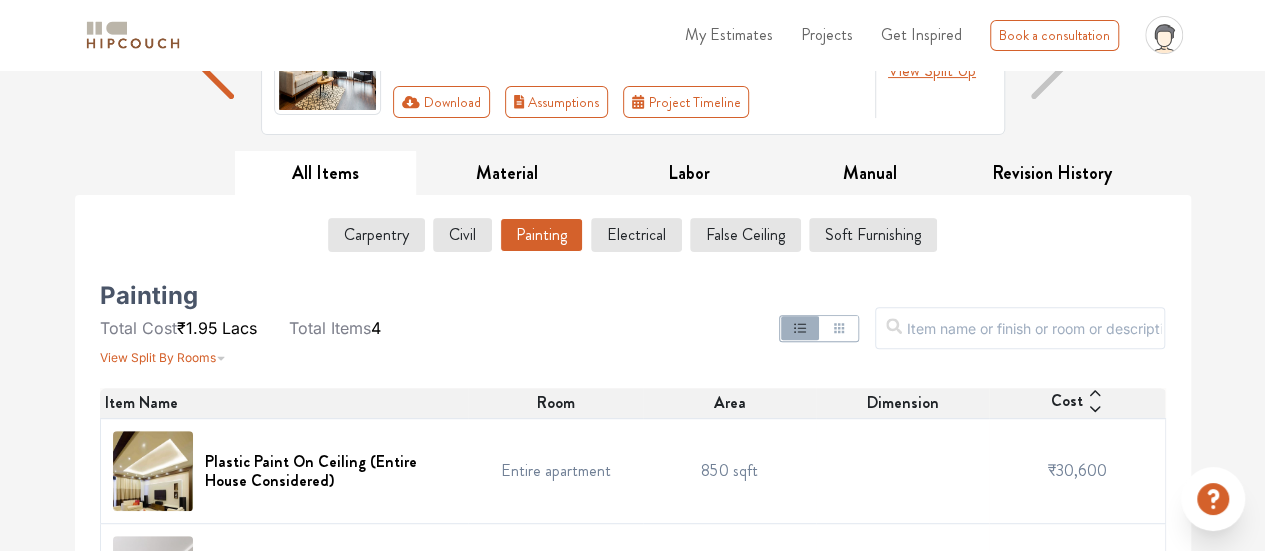 scroll, scrollTop: 218, scrollLeft: 0, axis: vertical 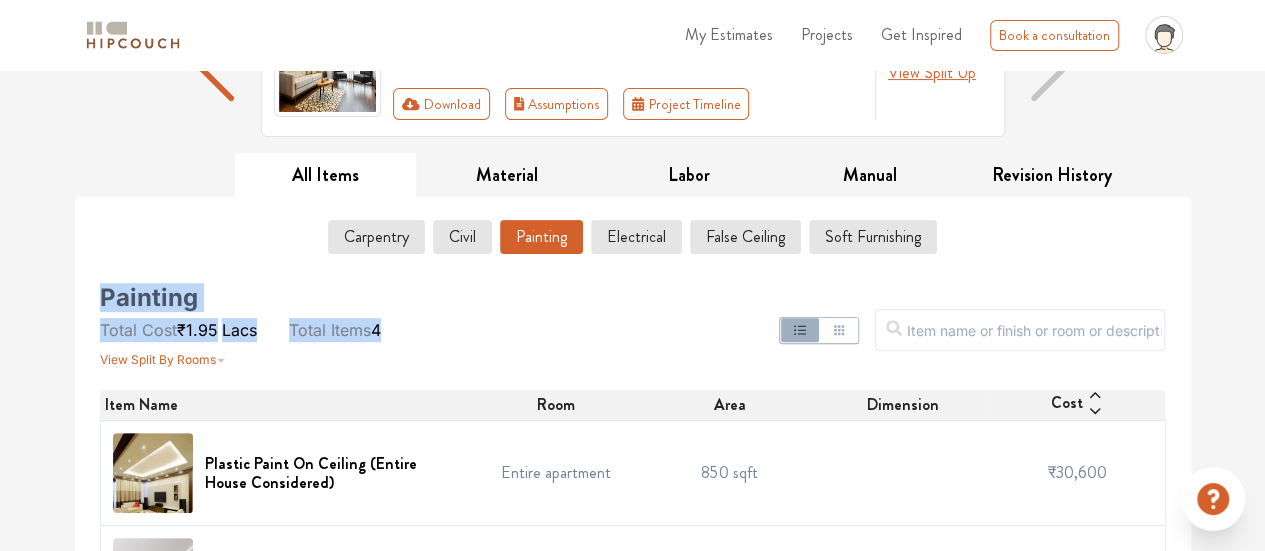 drag, startPoint x: 88, startPoint y: 289, endPoint x: 403, endPoint y: 335, distance: 318.341 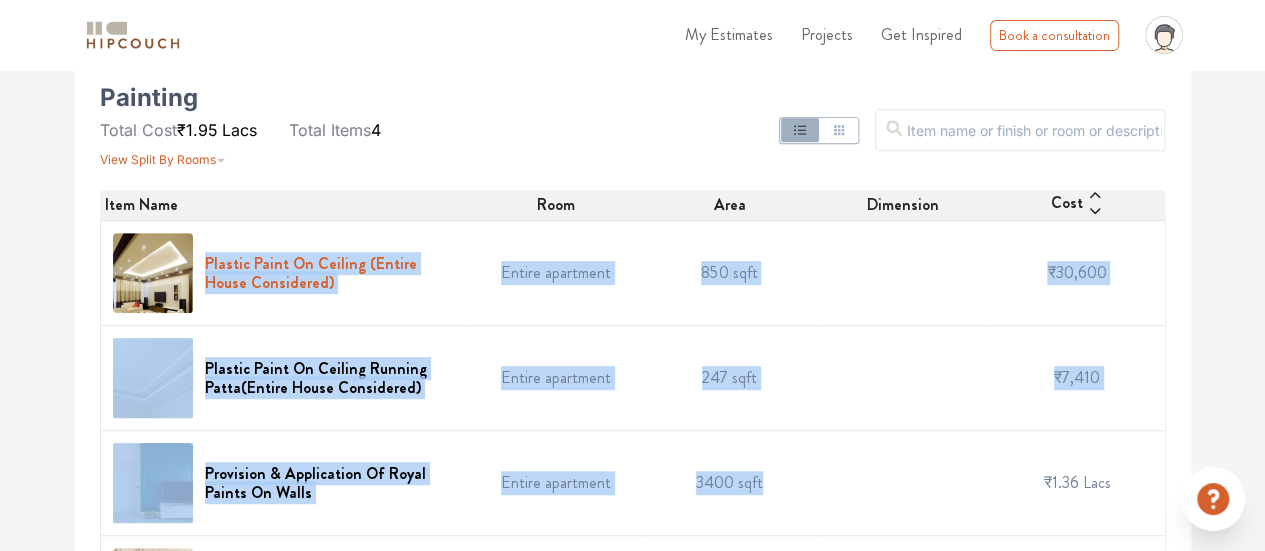 drag, startPoint x: 200, startPoint y: 254, endPoint x: 369, endPoint y: 248, distance: 169.10648 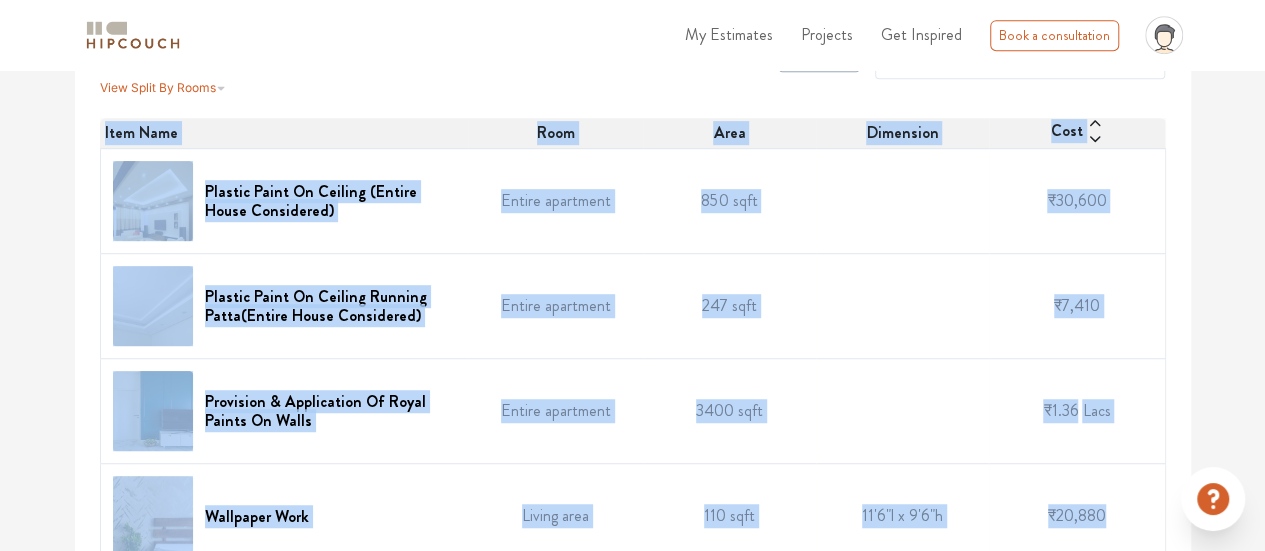 scroll, scrollTop: 518, scrollLeft: 0, axis: vertical 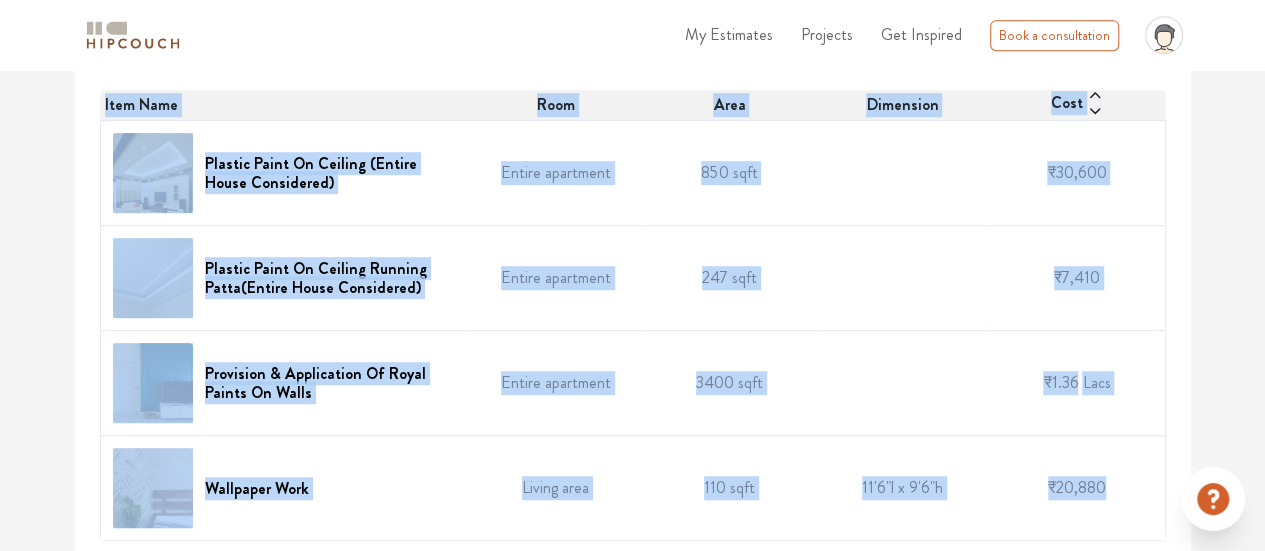 drag, startPoint x: 93, startPoint y: 201, endPoint x: 1134, endPoint y: 519, distance: 1088.4874 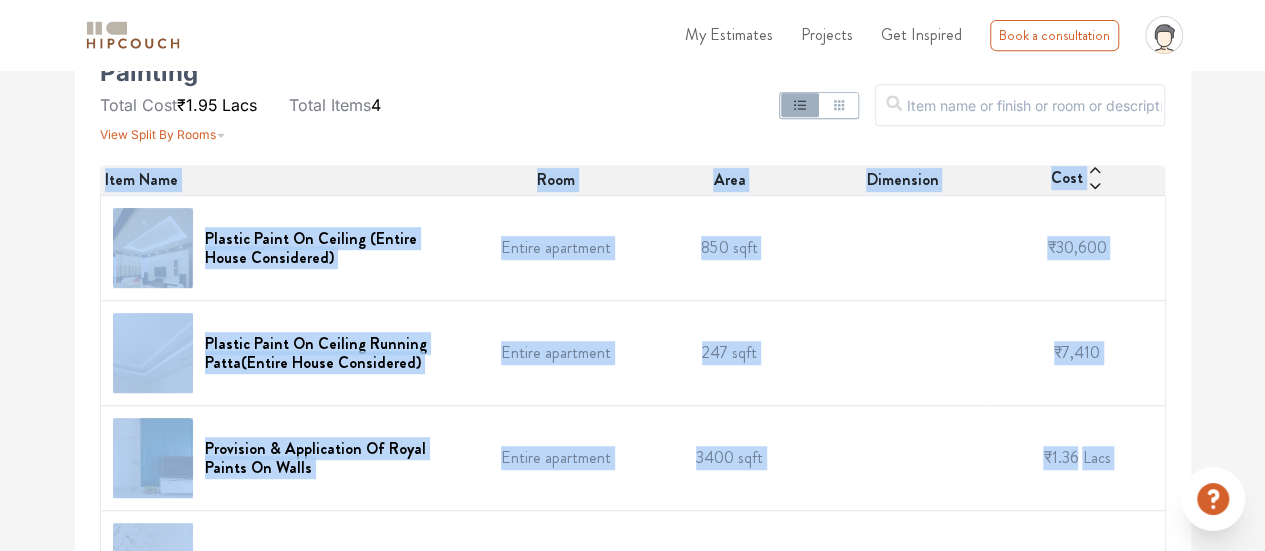 scroll, scrollTop: 318, scrollLeft: 0, axis: vertical 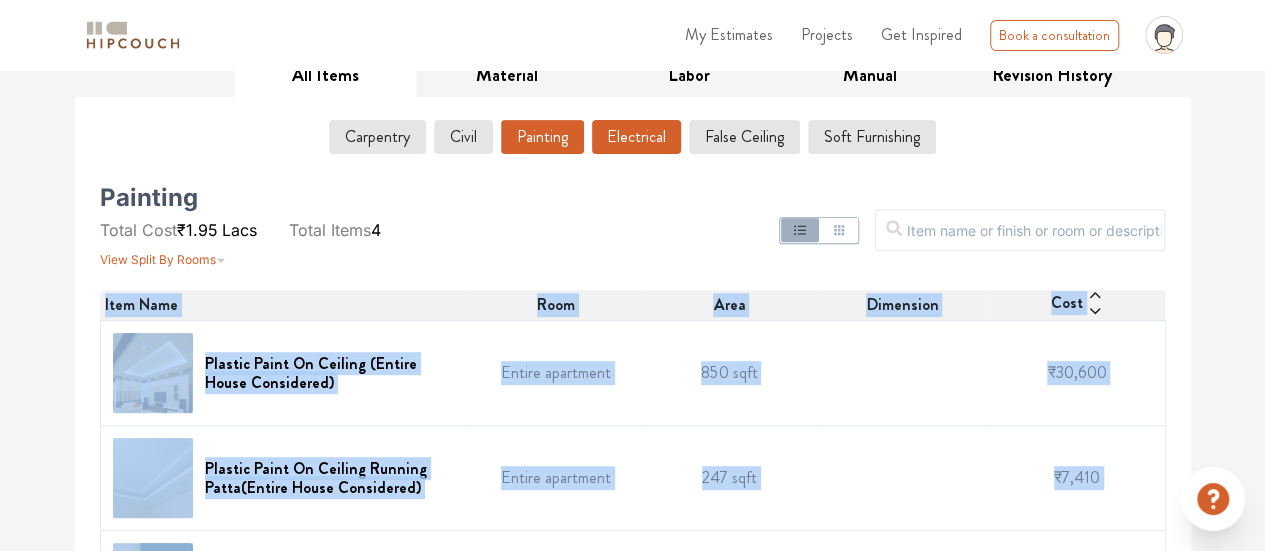 click on "Electrical" at bounding box center [636, 137] 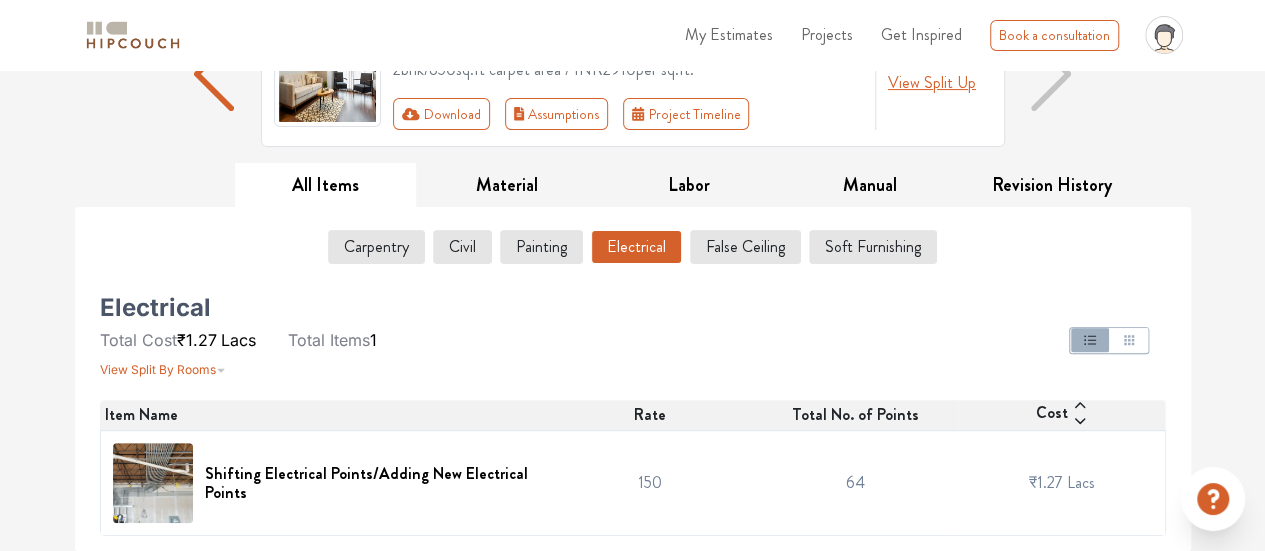 scroll, scrollTop: 204, scrollLeft: 0, axis: vertical 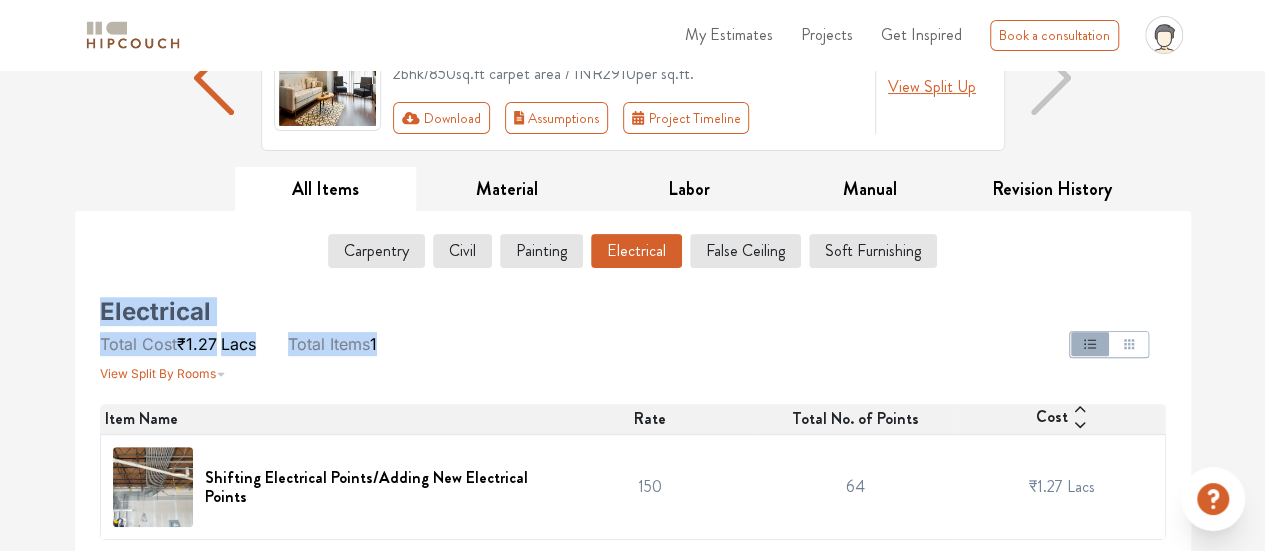 drag, startPoint x: 94, startPoint y: 298, endPoint x: 411, endPoint y: 341, distance: 319.9031 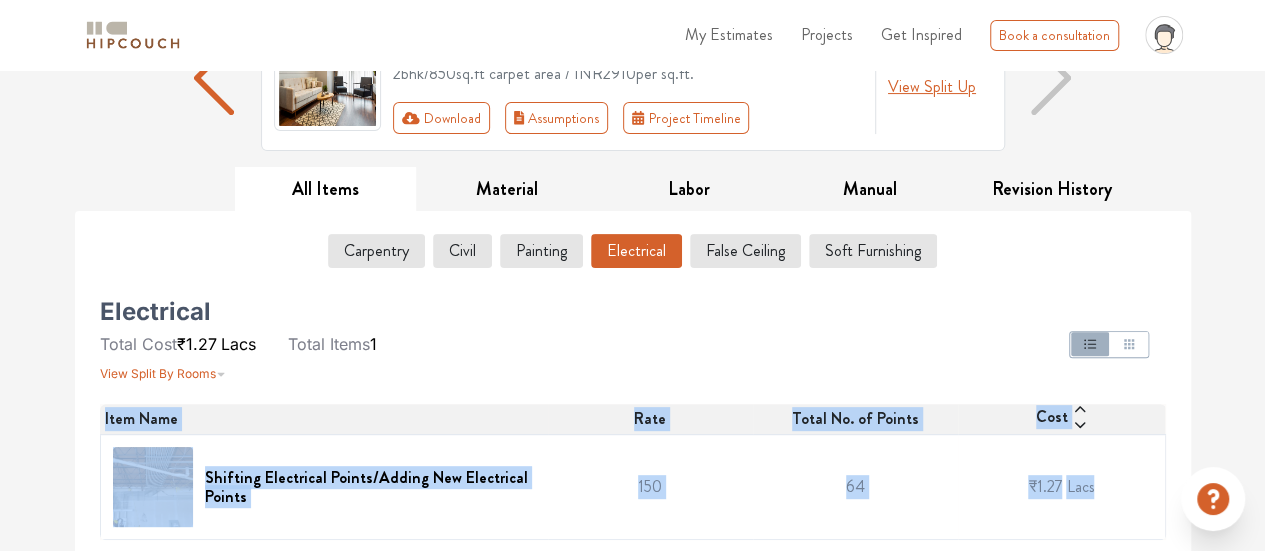 drag, startPoint x: 102, startPoint y: 415, endPoint x: 1118, endPoint y: 485, distance: 1018.40857 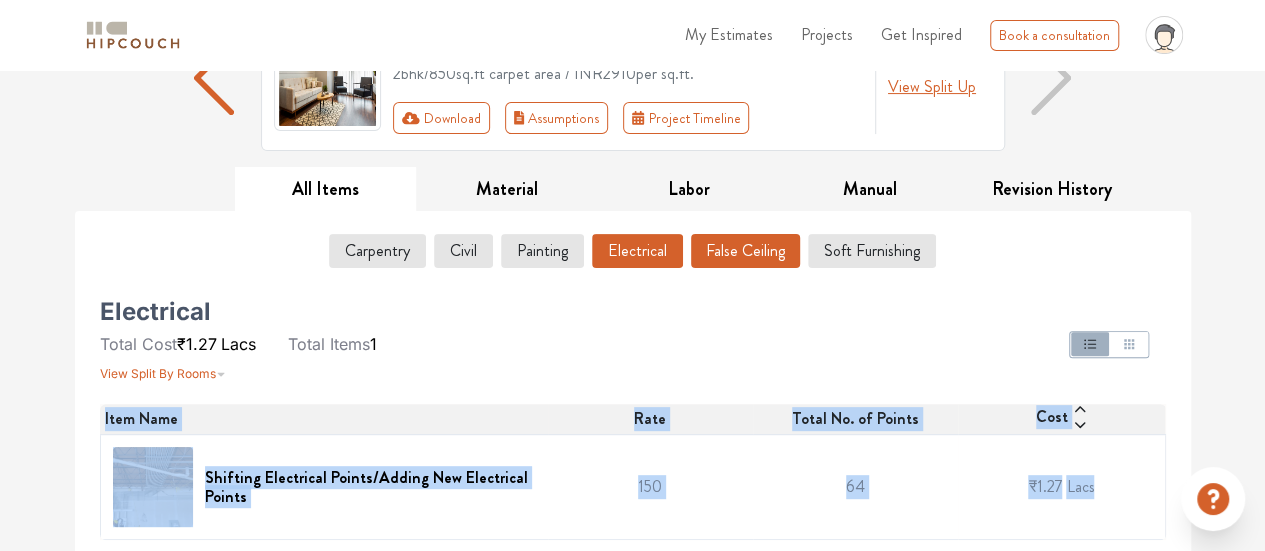 click on "False Ceiling" at bounding box center [745, 251] 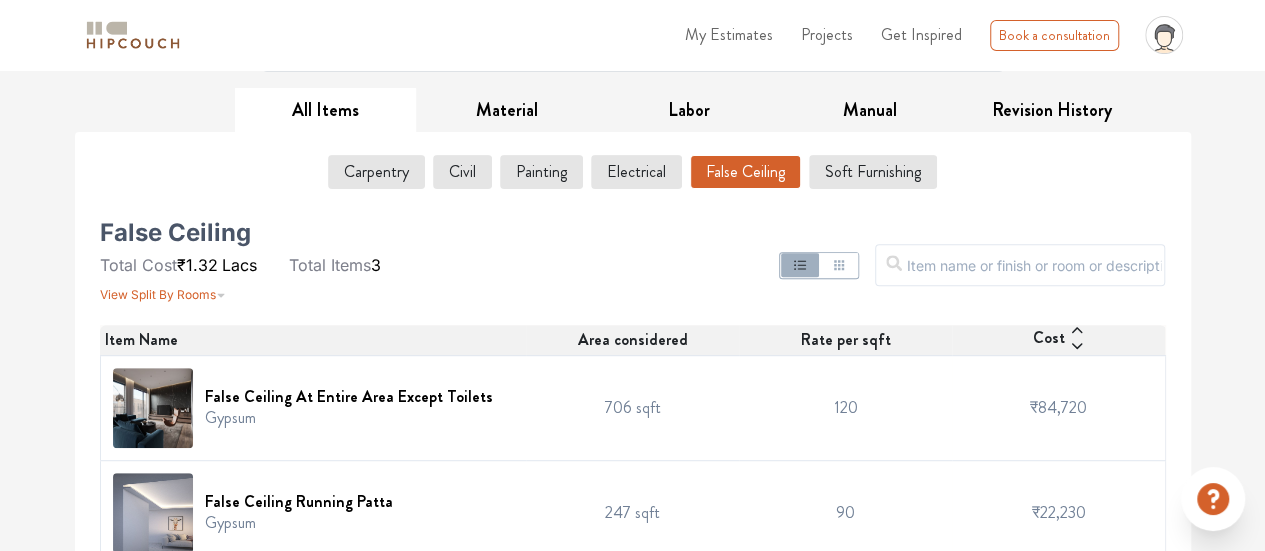 scroll, scrollTop: 314, scrollLeft: 0, axis: vertical 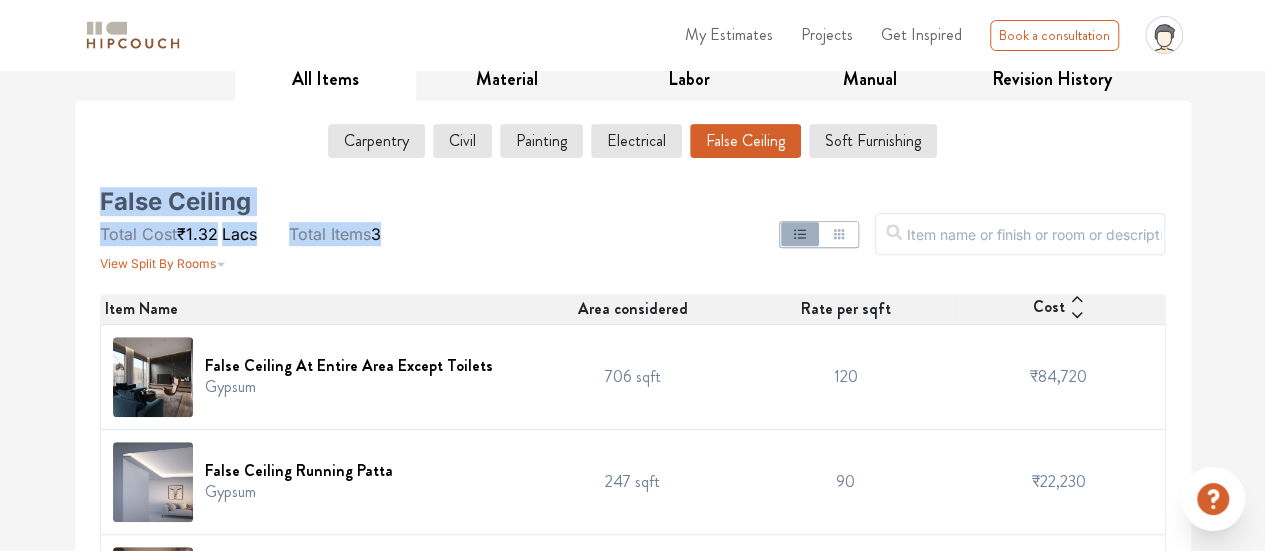 drag, startPoint x: 94, startPoint y: 196, endPoint x: 448, endPoint y: 243, distance: 357.1064 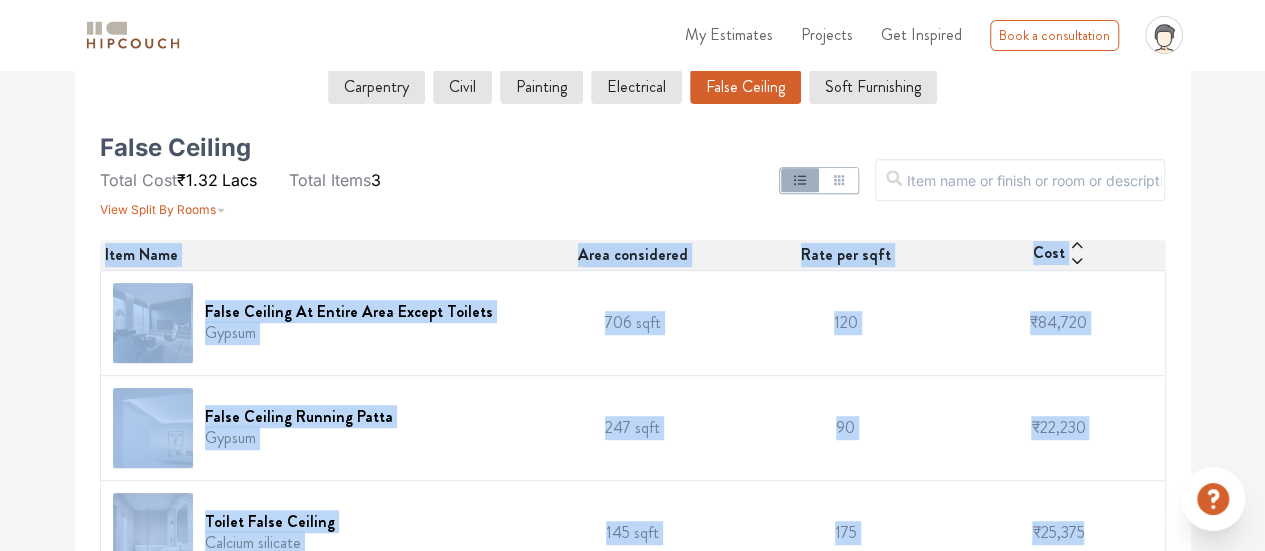 scroll, scrollTop: 414, scrollLeft: 0, axis: vertical 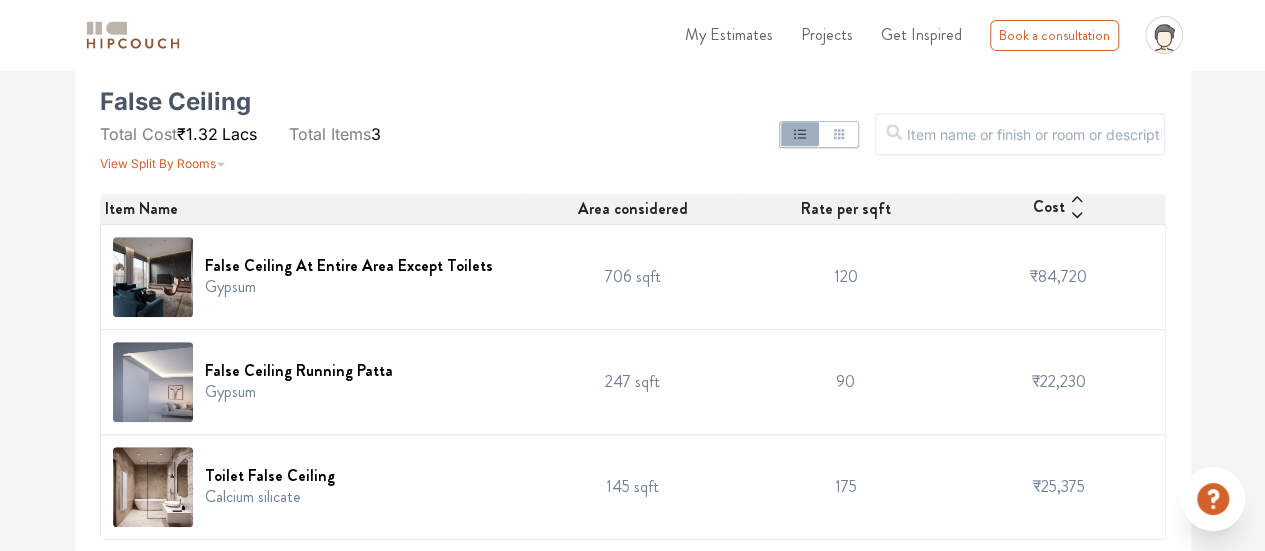 drag, startPoint x: 106, startPoint y: 299, endPoint x: 960, endPoint y: 450, distance: 867.24677 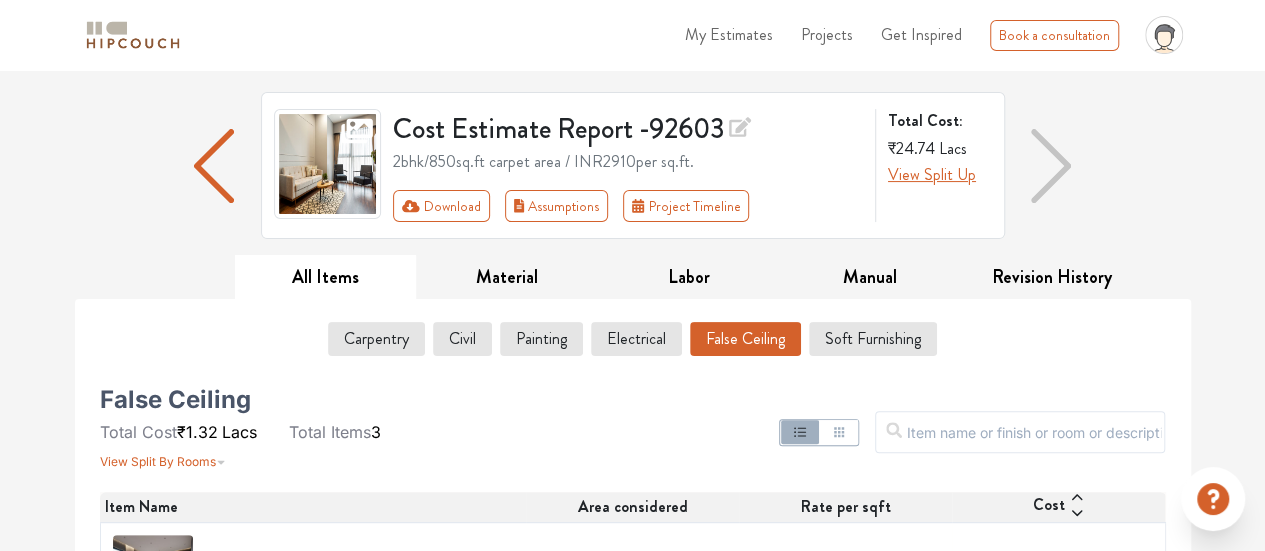scroll, scrollTop: 114, scrollLeft: 0, axis: vertical 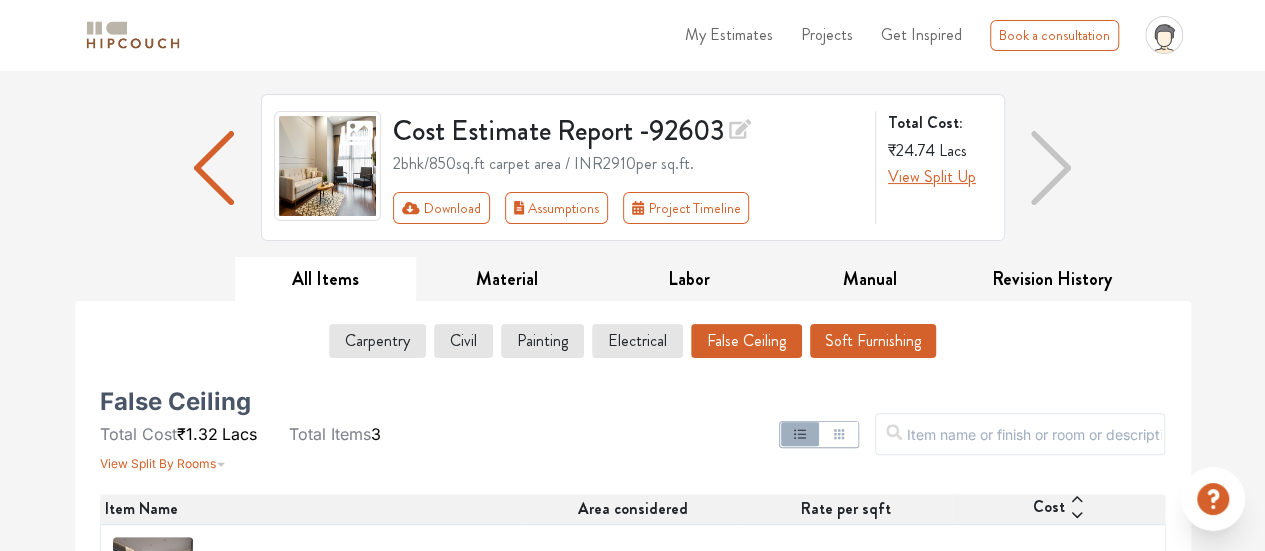 click on "Soft Furnishing" at bounding box center (873, 341) 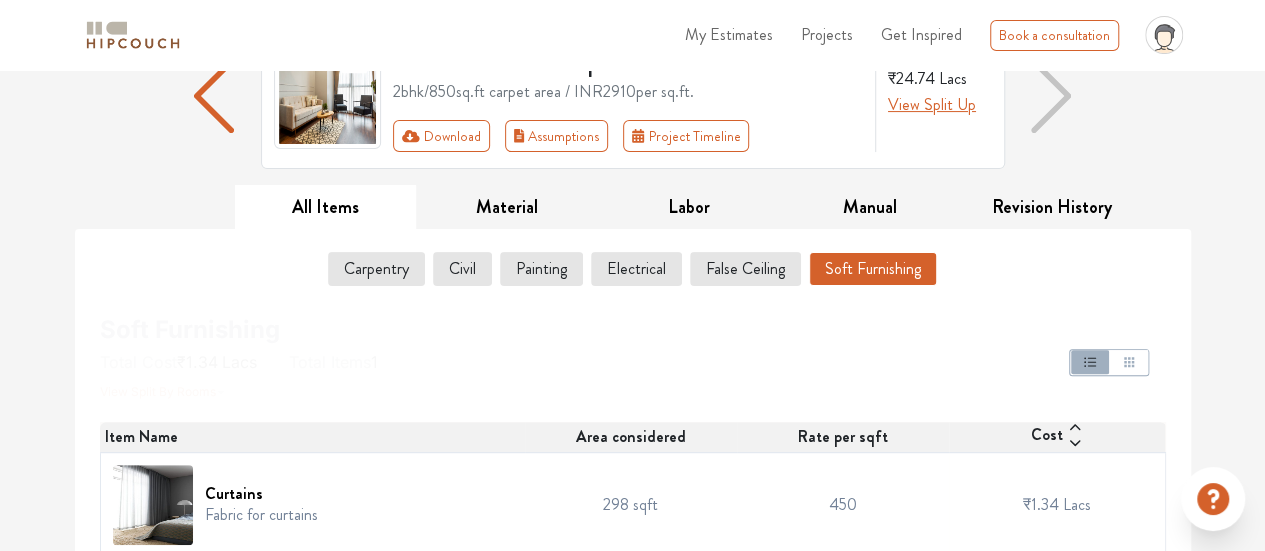 scroll, scrollTop: 204, scrollLeft: 0, axis: vertical 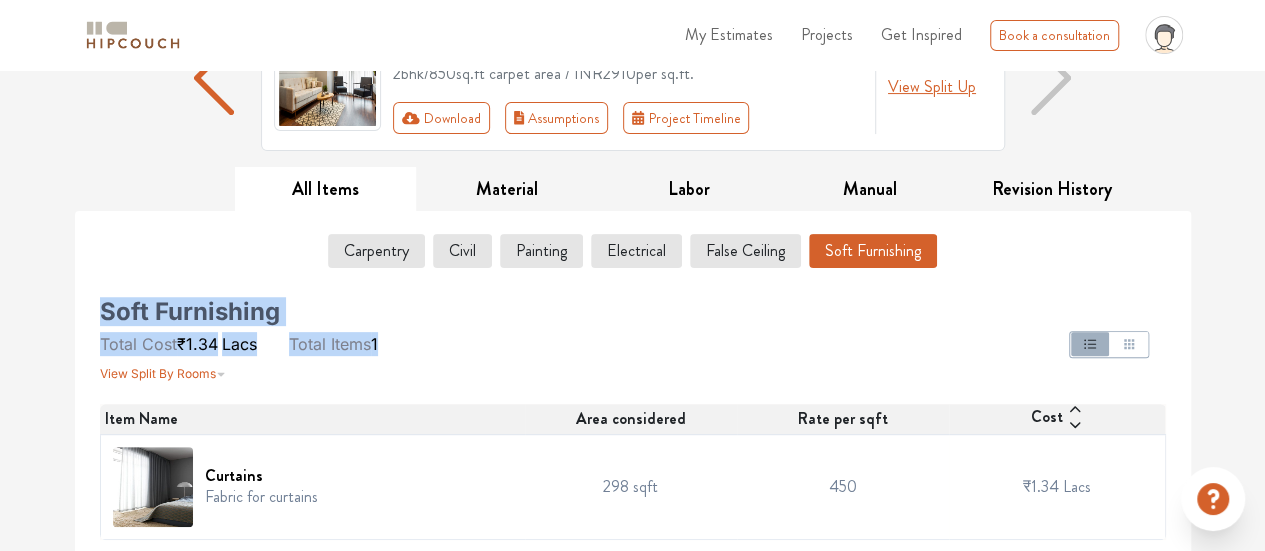 drag, startPoint x: 96, startPoint y: 311, endPoint x: 394, endPoint y: 352, distance: 300.80725 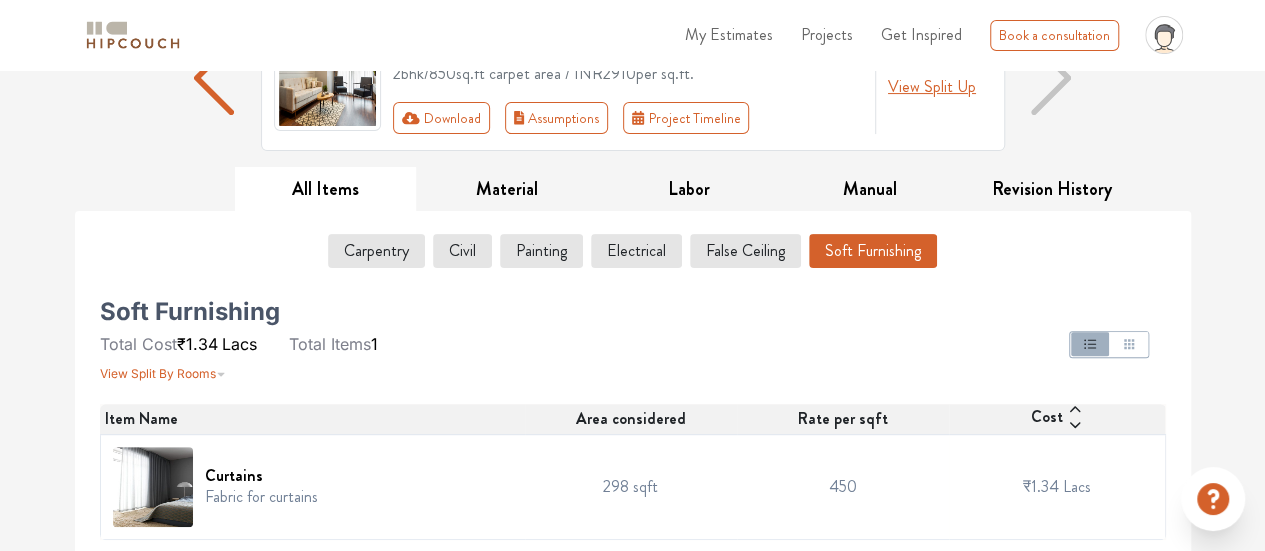 drag, startPoint x: 102, startPoint y: 413, endPoint x: 1167, endPoint y: 503, distance: 1068.796 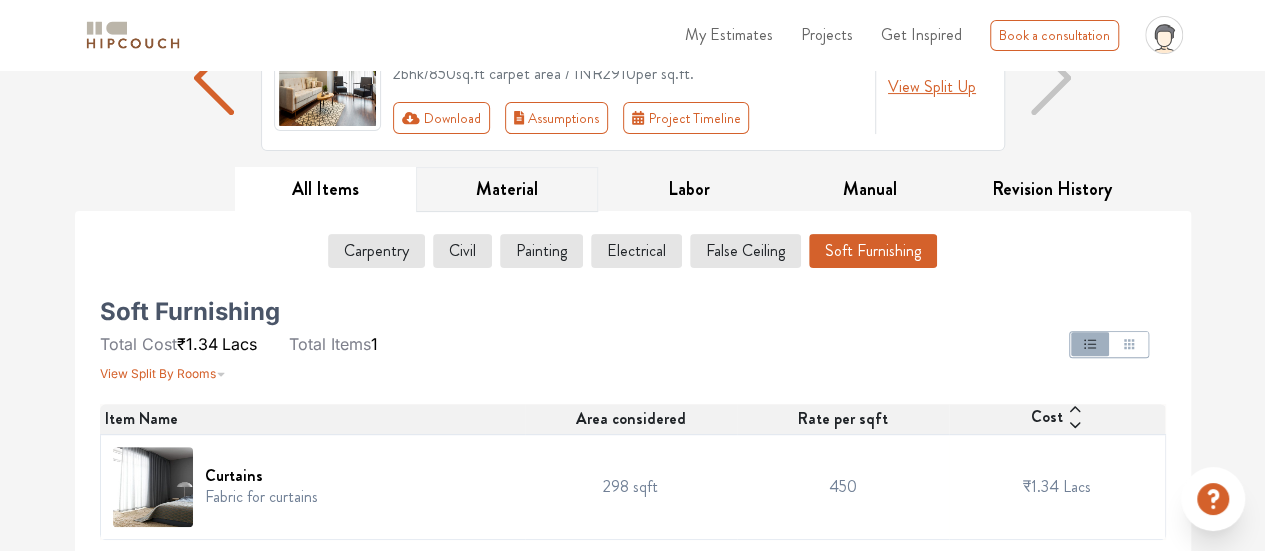 click on "Material" at bounding box center (507, 189) 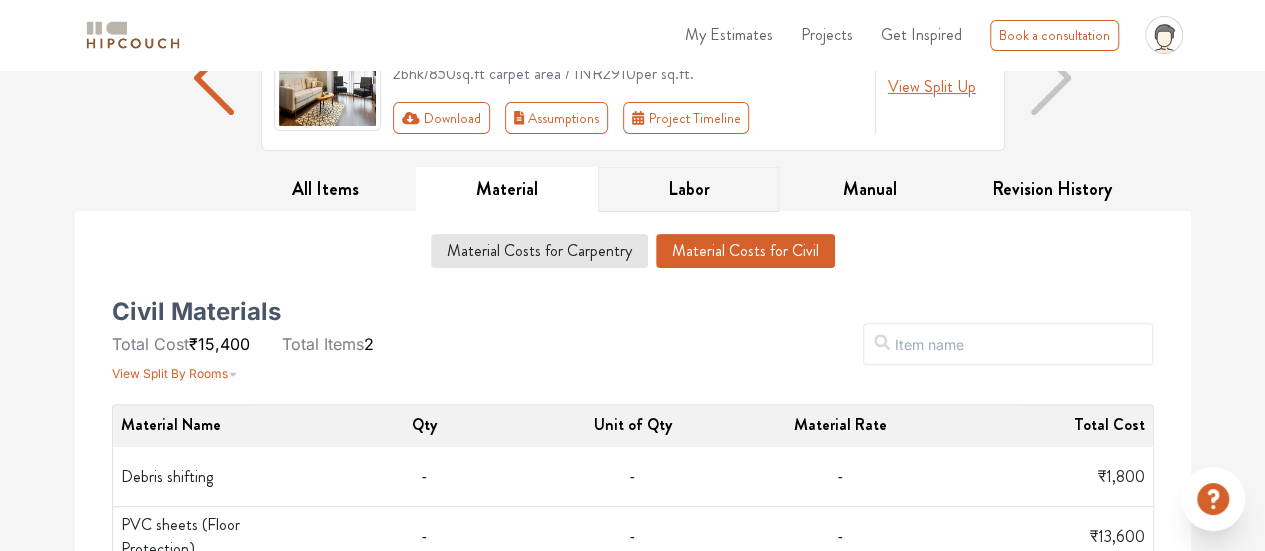 click on "Labor" at bounding box center (689, 189) 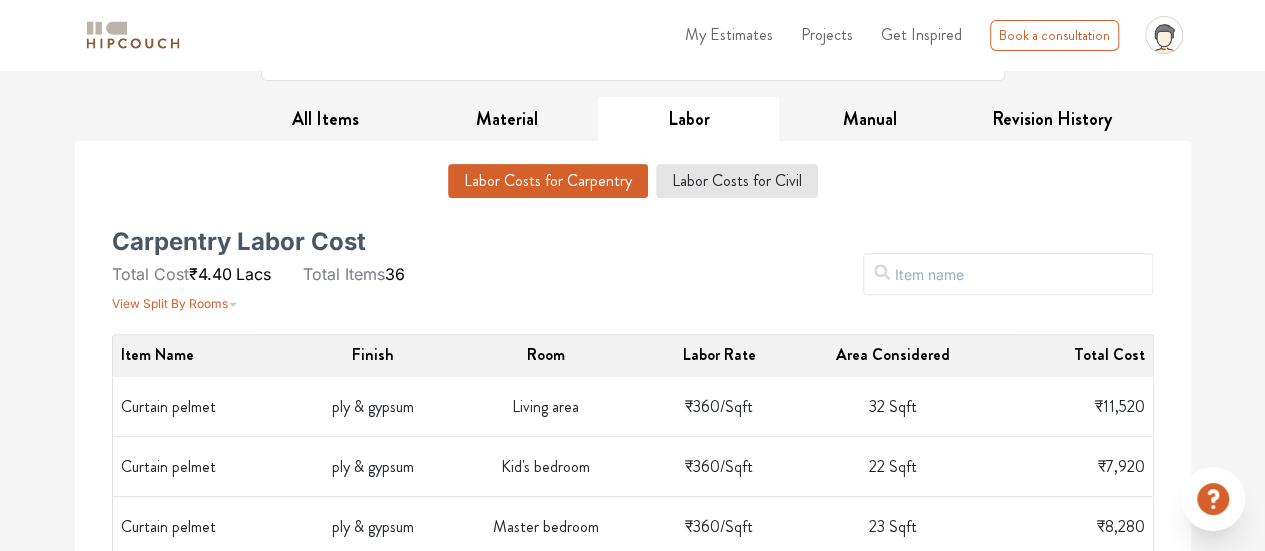 scroll, scrollTop: 304, scrollLeft: 0, axis: vertical 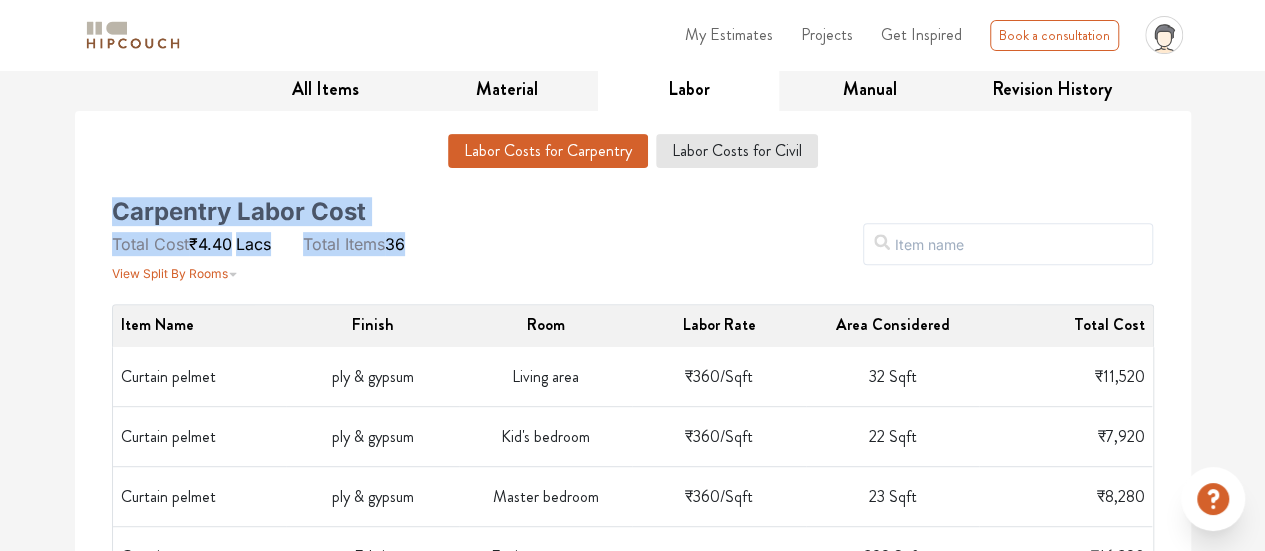 drag, startPoint x: 110, startPoint y: 203, endPoint x: 267, endPoint y: 258, distance: 166.35504 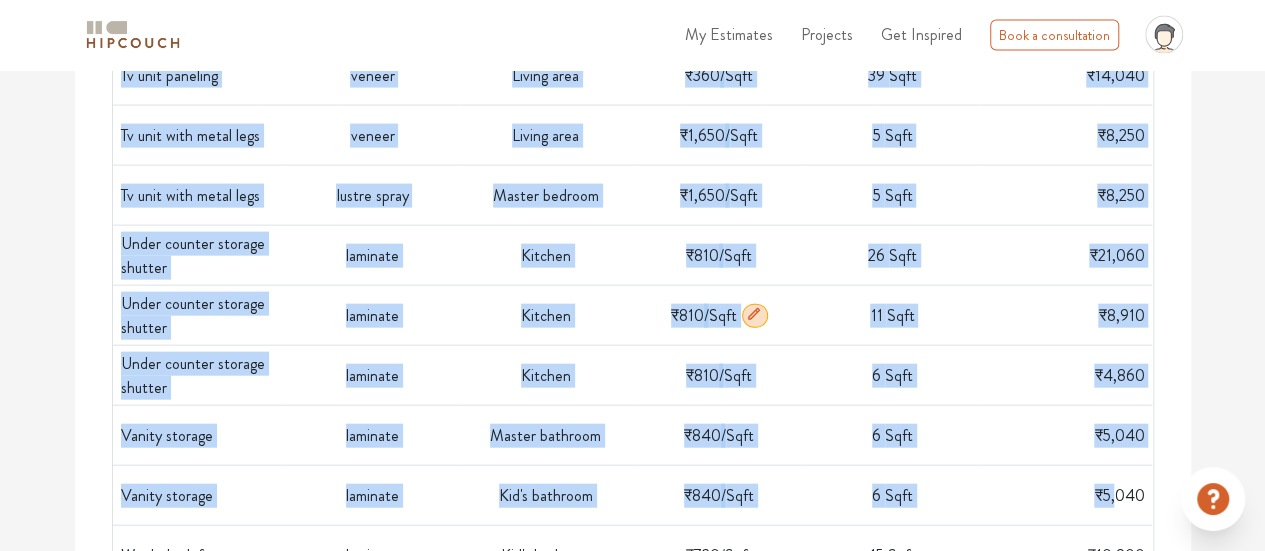 scroll, scrollTop: 2312, scrollLeft: 0, axis: vertical 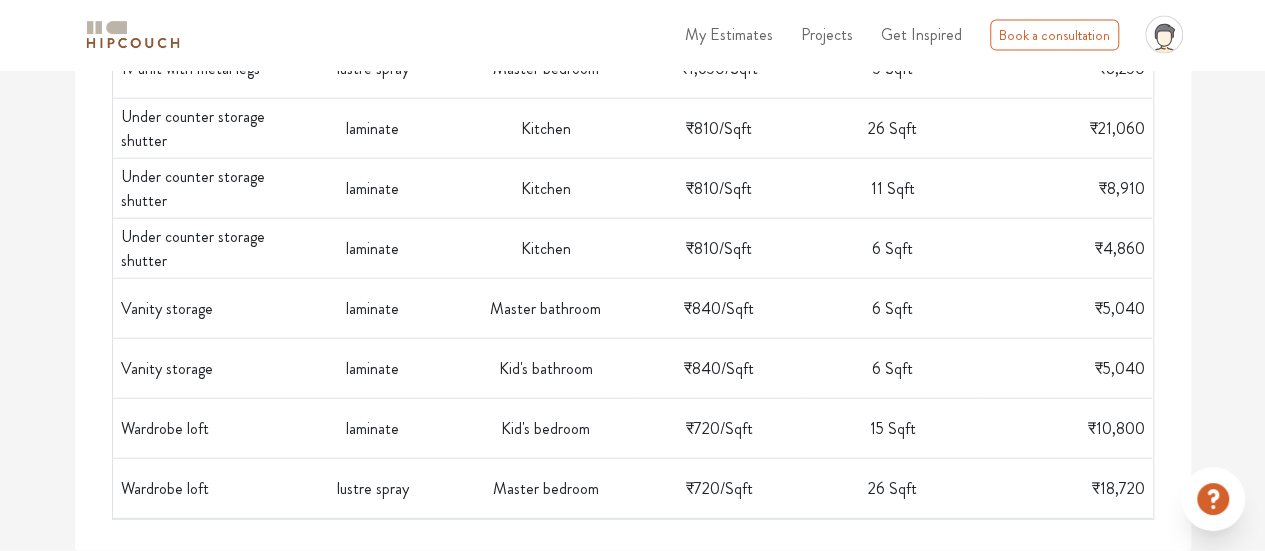 drag, startPoint x: 174, startPoint y: 360, endPoint x: 1151, endPoint y: 521, distance: 990.17676 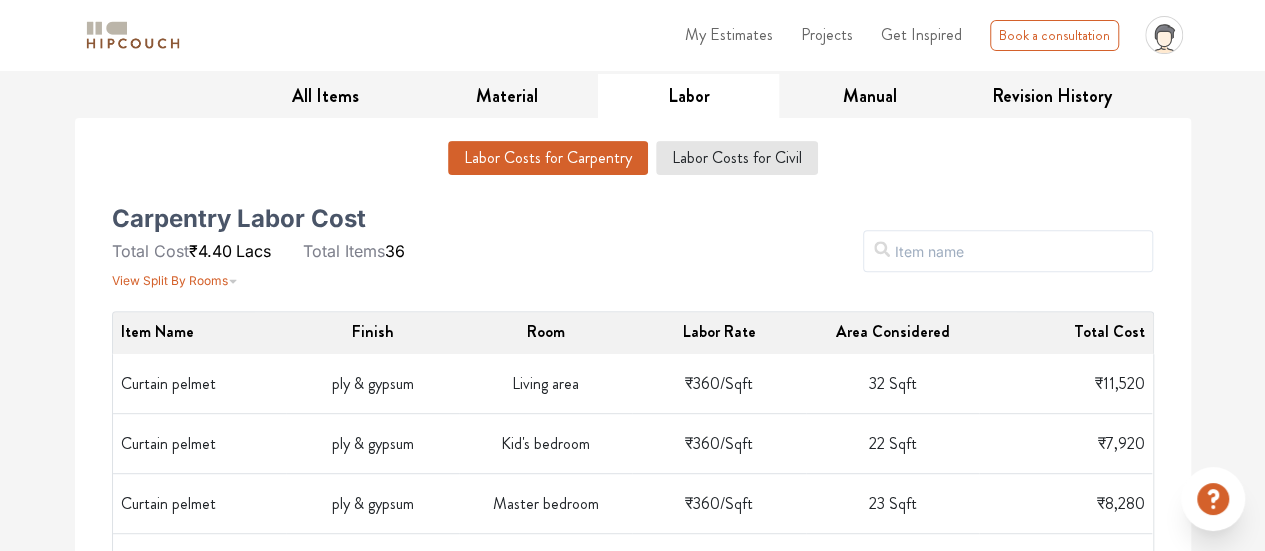 scroll, scrollTop: 112, scrollLeft: 0, axis: vertical 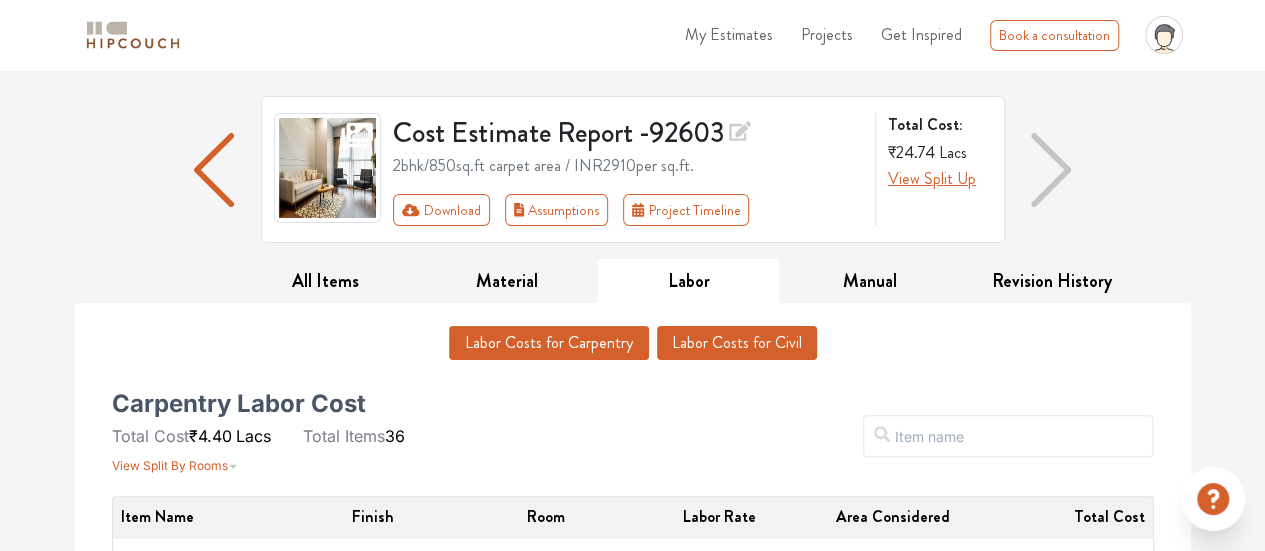 click on "Labor Costs for Civil" at bounding box center [737, 343] 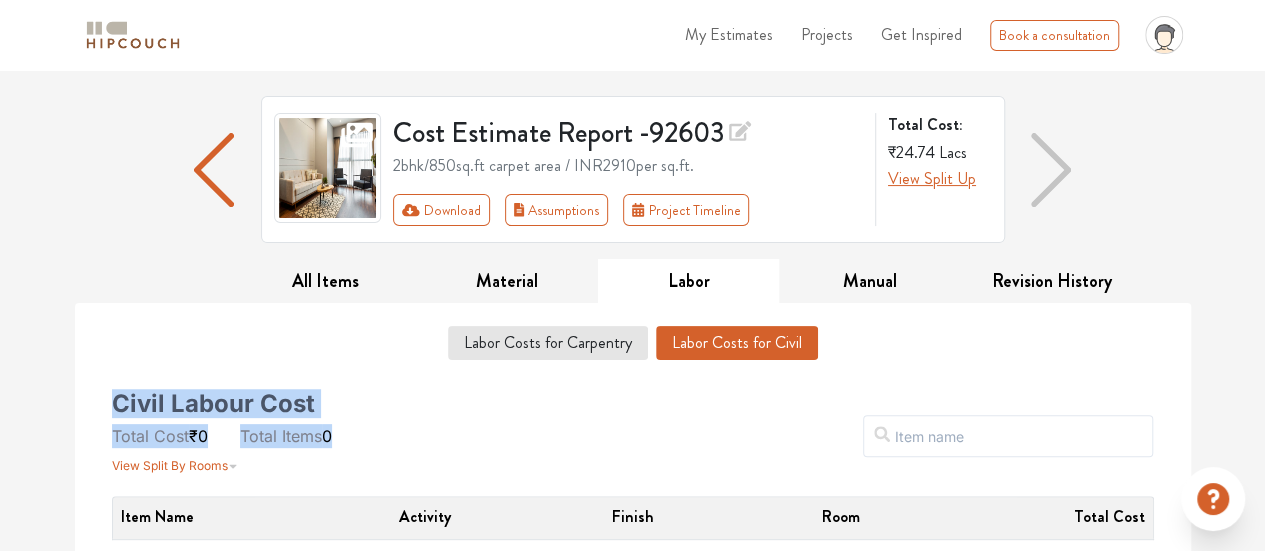 drag, startPoint x: 111, startPoint y: 389, endPoint x: 357, endPoint y: 423, distance: 248.33849 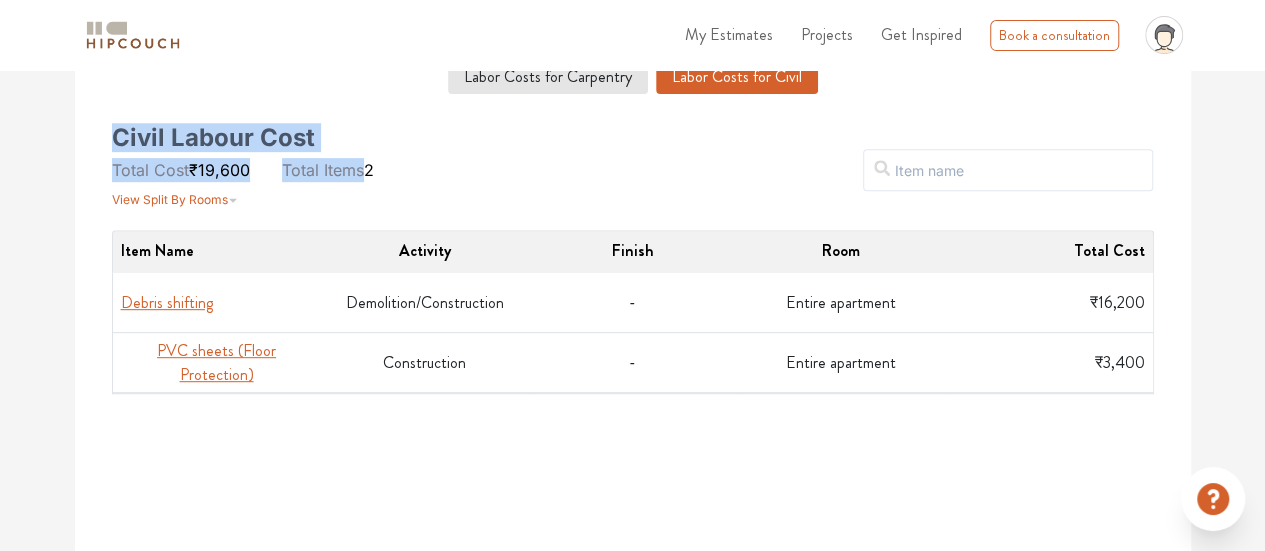 scroll, scrollTop: 269, scrollLeft: 0, axis: vertical 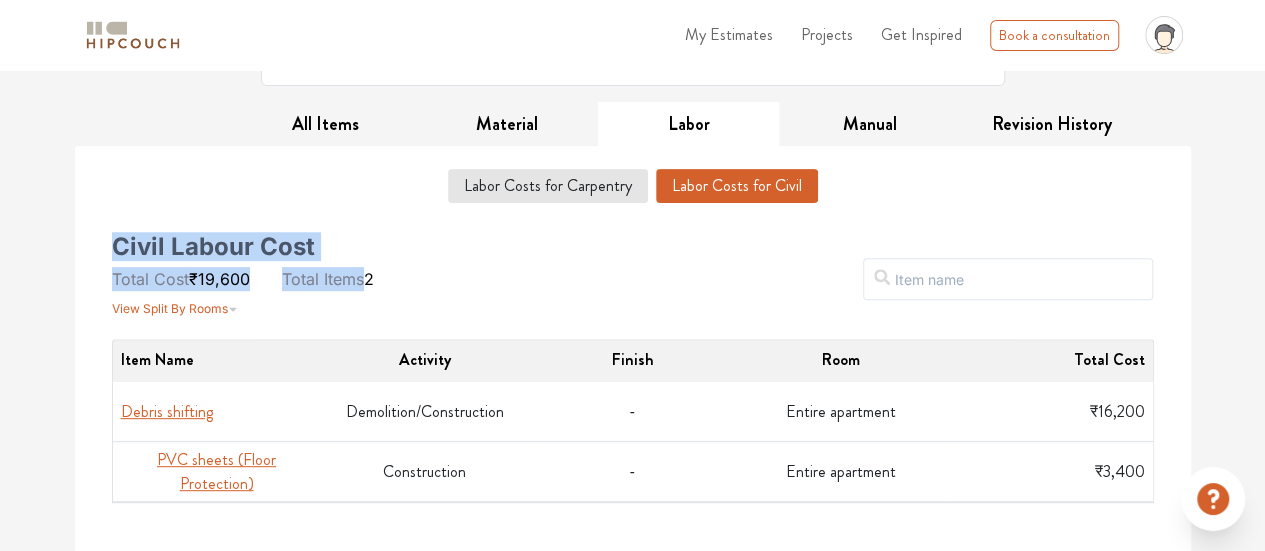click on "Civil Labour Cost Total Cost  ₹19,600 Total Items  2 View Split By Rooms" at bounding box center [277, 279] 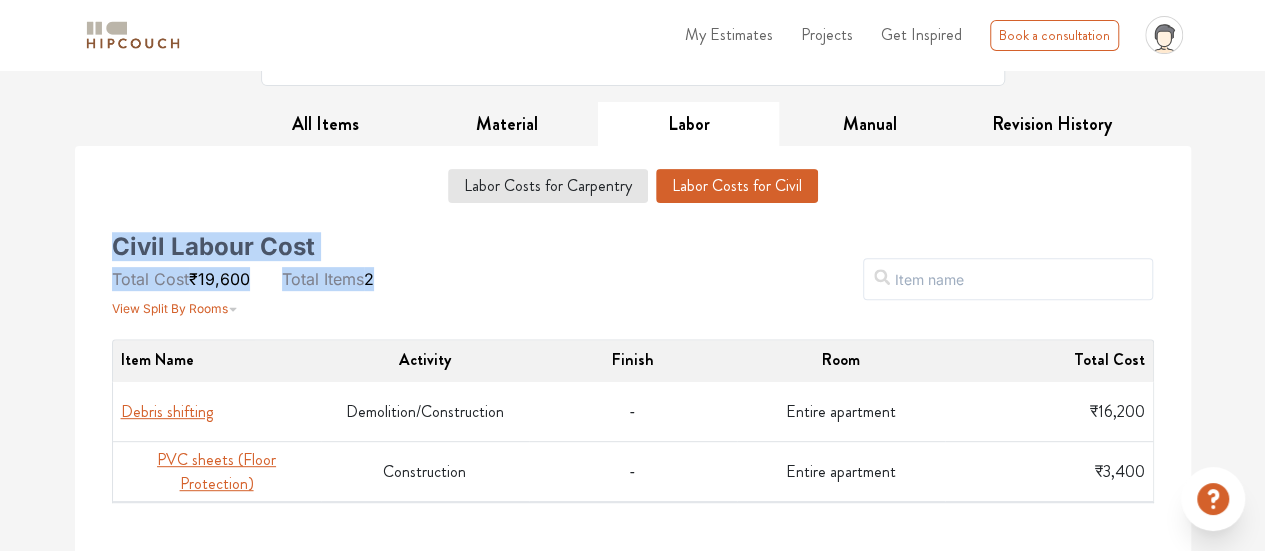 drag, startPoint x: 117, startPoint y: 249, endPoint x: 271, endPoint y: 263, distance: 154.63506 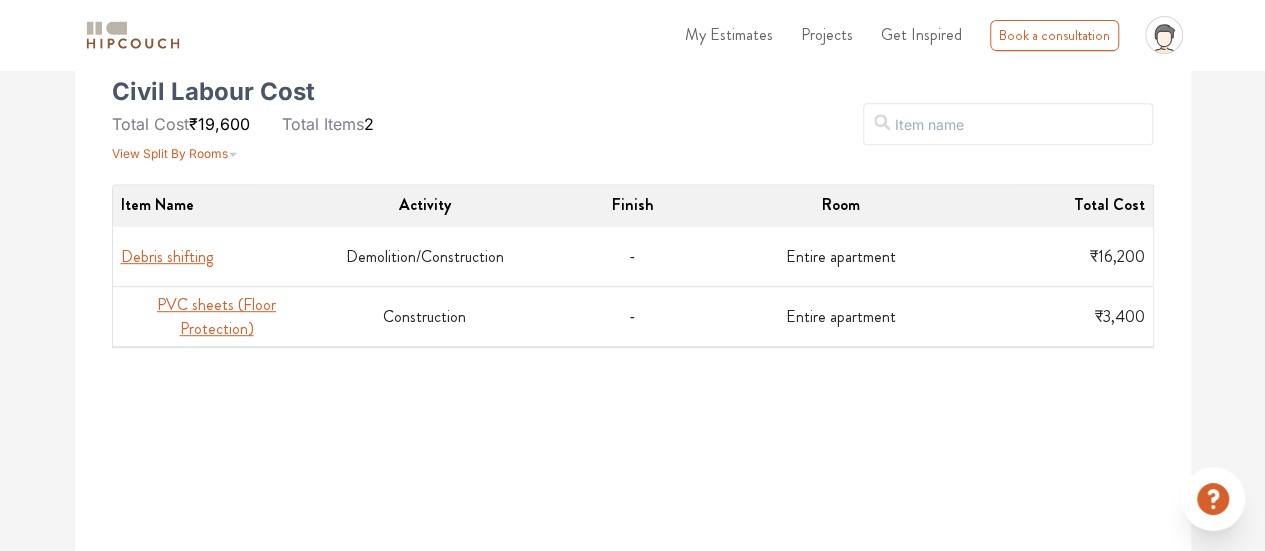 scroll, scrollTop: 469, scrollLeft: 0, axis: vertical 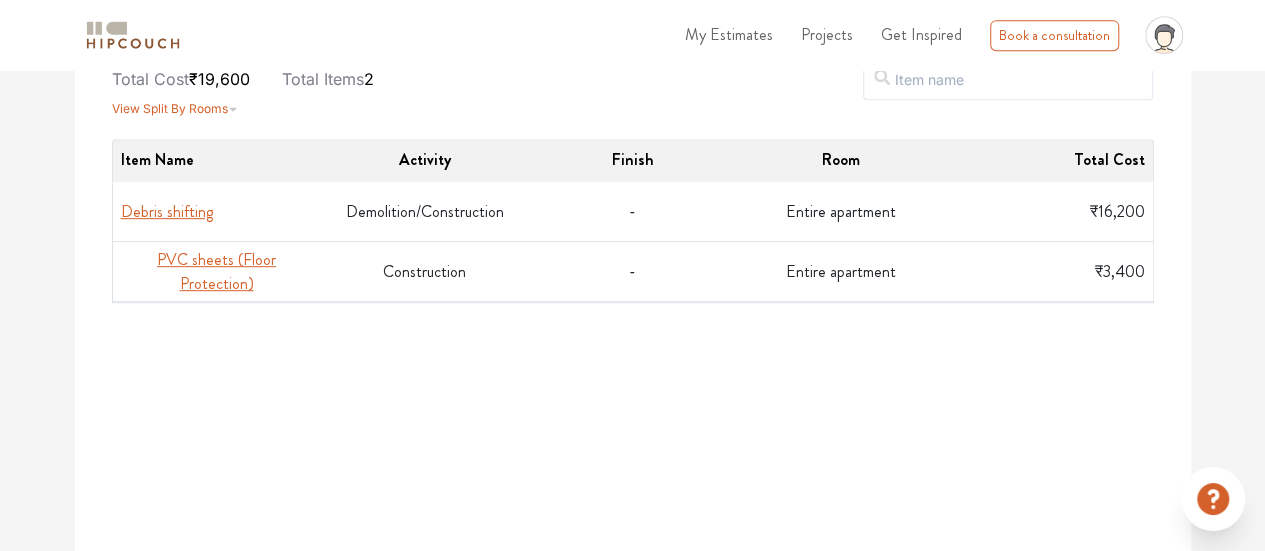 drag, startPoint x: 116, startPoint y: 352, endPoint x: 1174, endPoint y: 285, distance: 1060.1194 